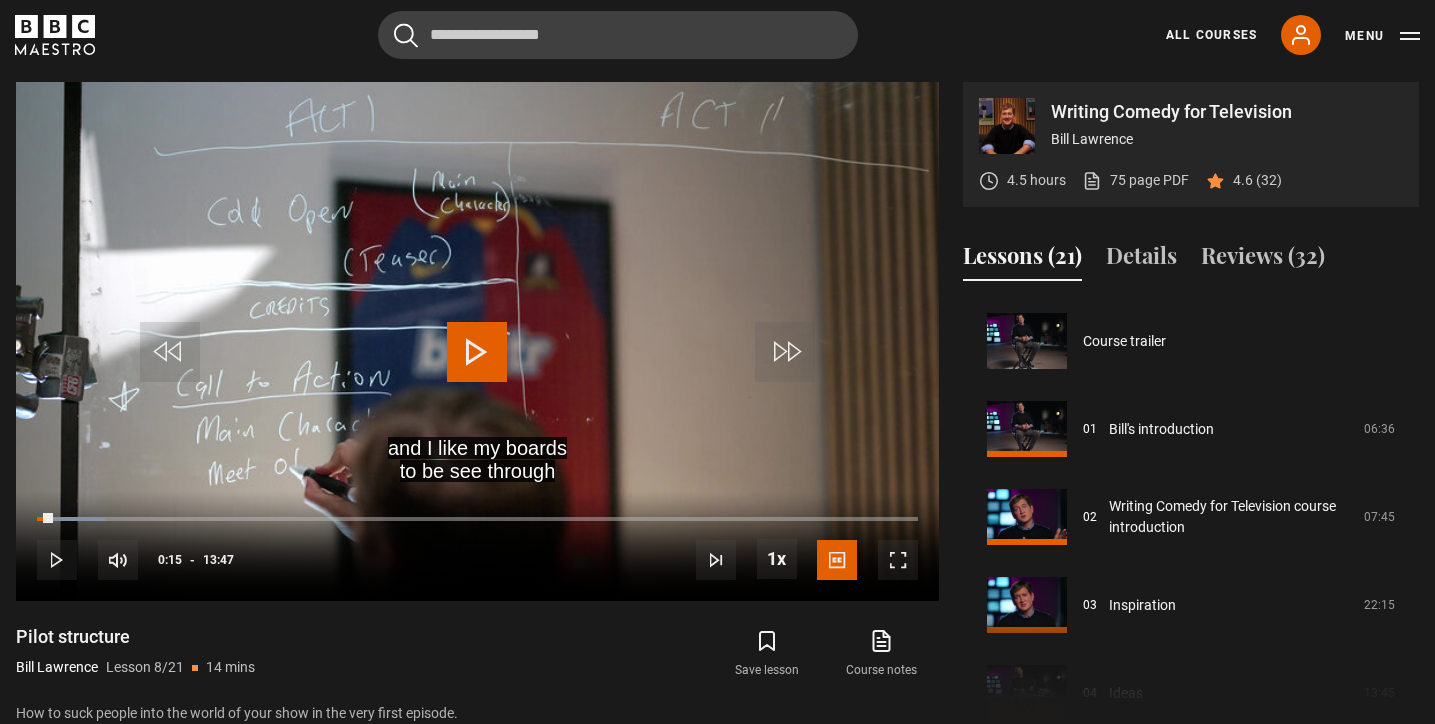 scroll, scrollTop: 0, scrollLeft: 0, axis: both 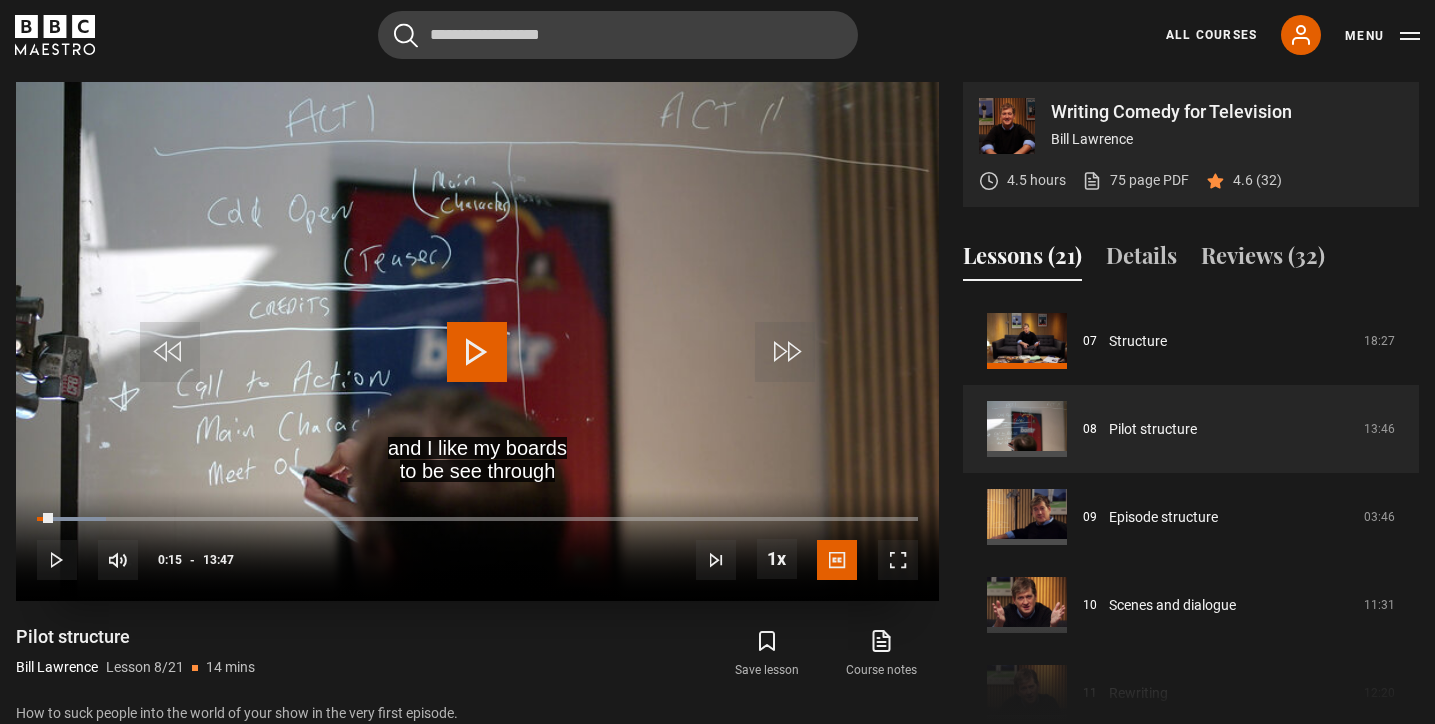click at bounding box center [477, 352] 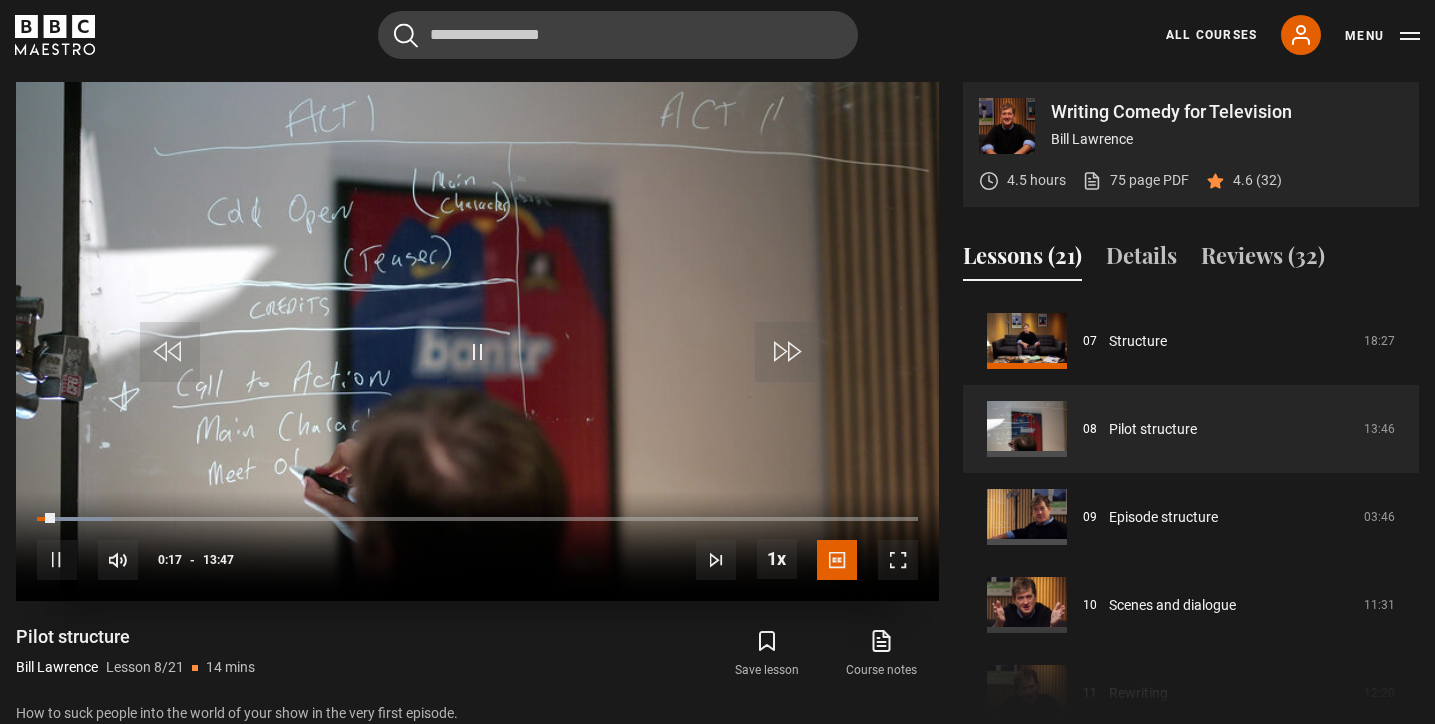 click at bounding box center [898, 560] 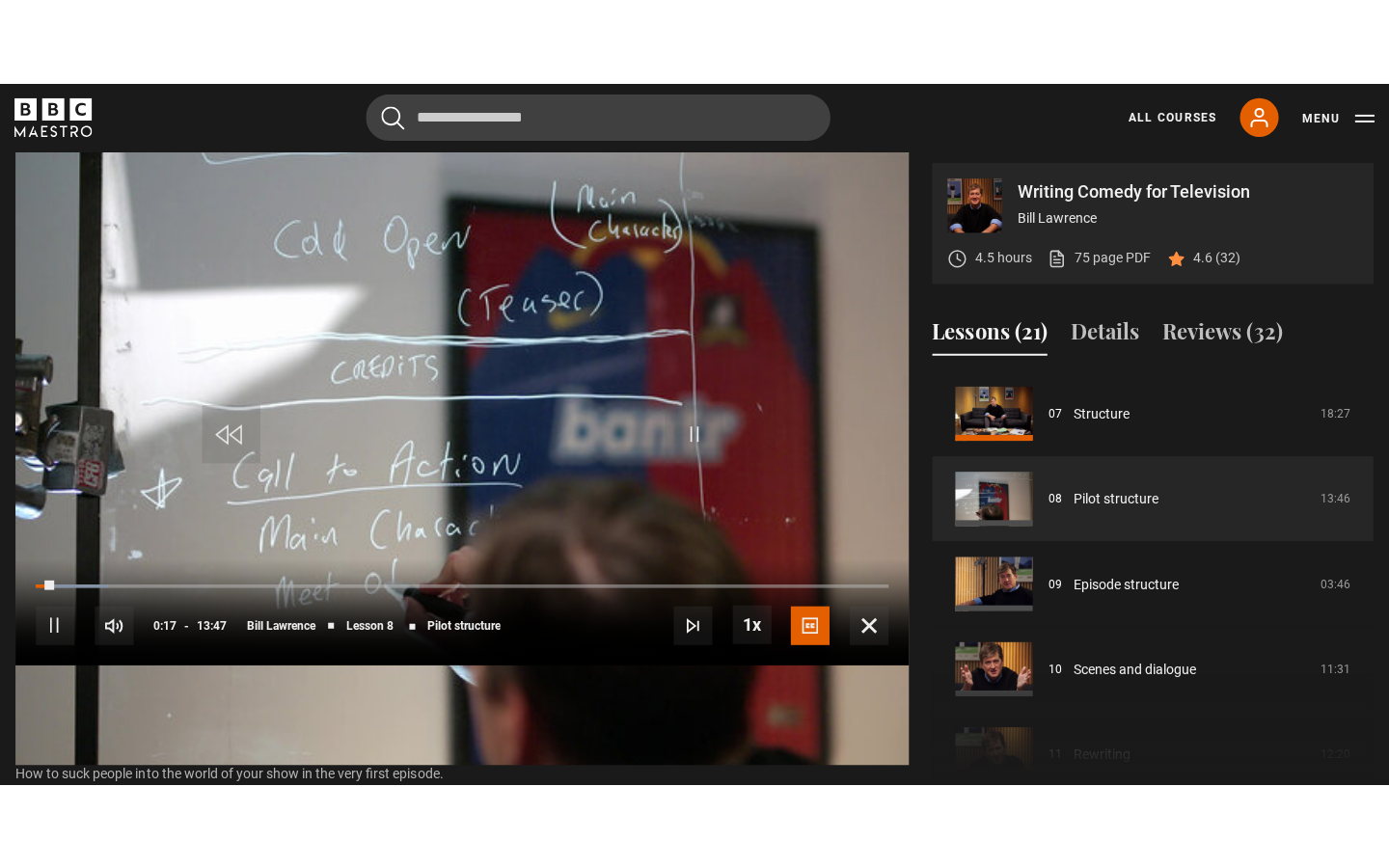scroll, scrollTop: 0, scrollLeft: 0, axis: both 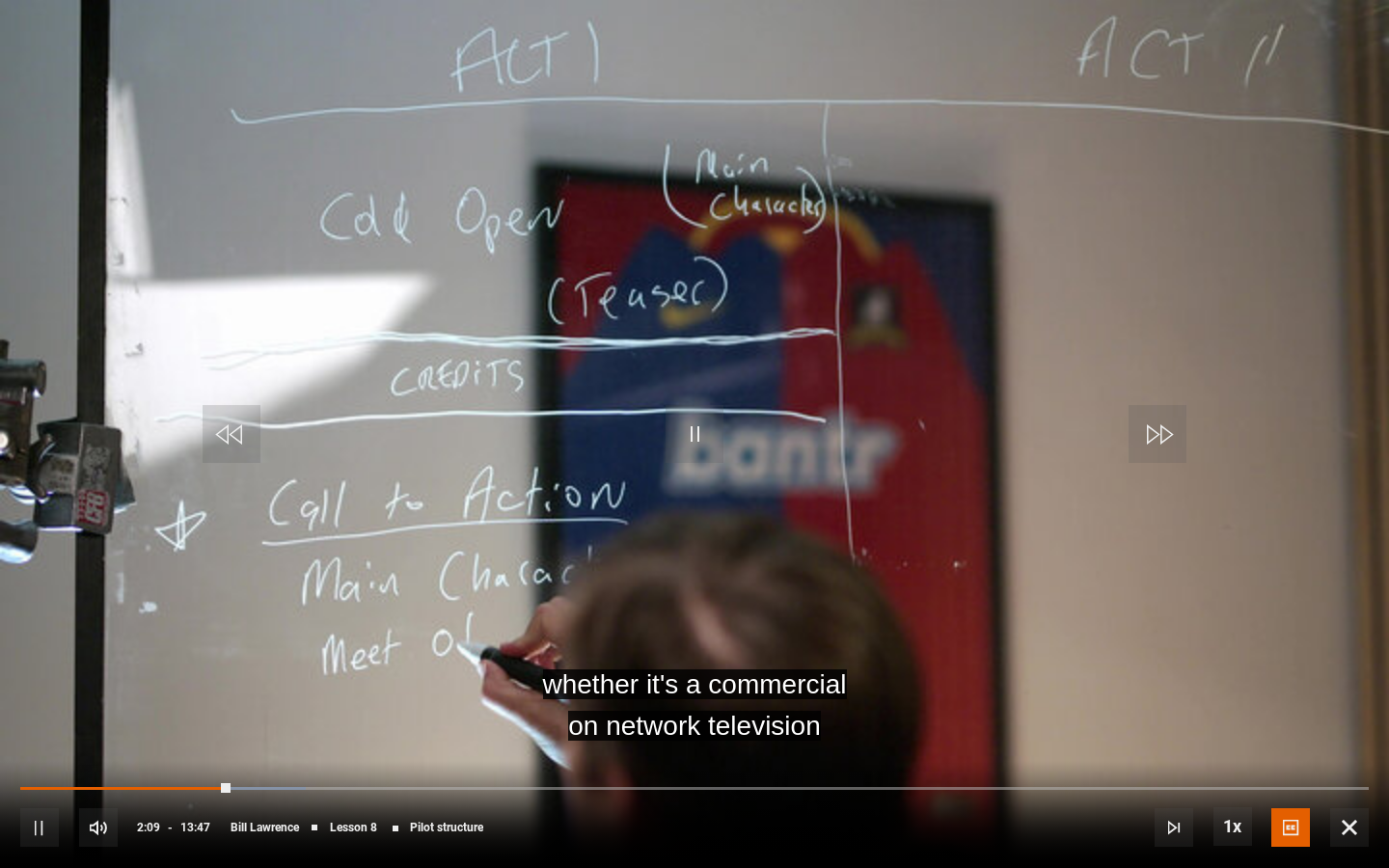 click on "10s Skip Back 10 seconds Pause 10s Skip Forward 10 seconds Loaded :  21.15% 01:54 02:09 Pause Mute Current Time  2:09 - Duration  13:47
Bill Lawrence
Lesson 8
Pilot structure
1x Playback Rate 2x 1.5x 1x , selected 0.5x Captions captions off English  Captions , selected" at bounding box center (694, 814) 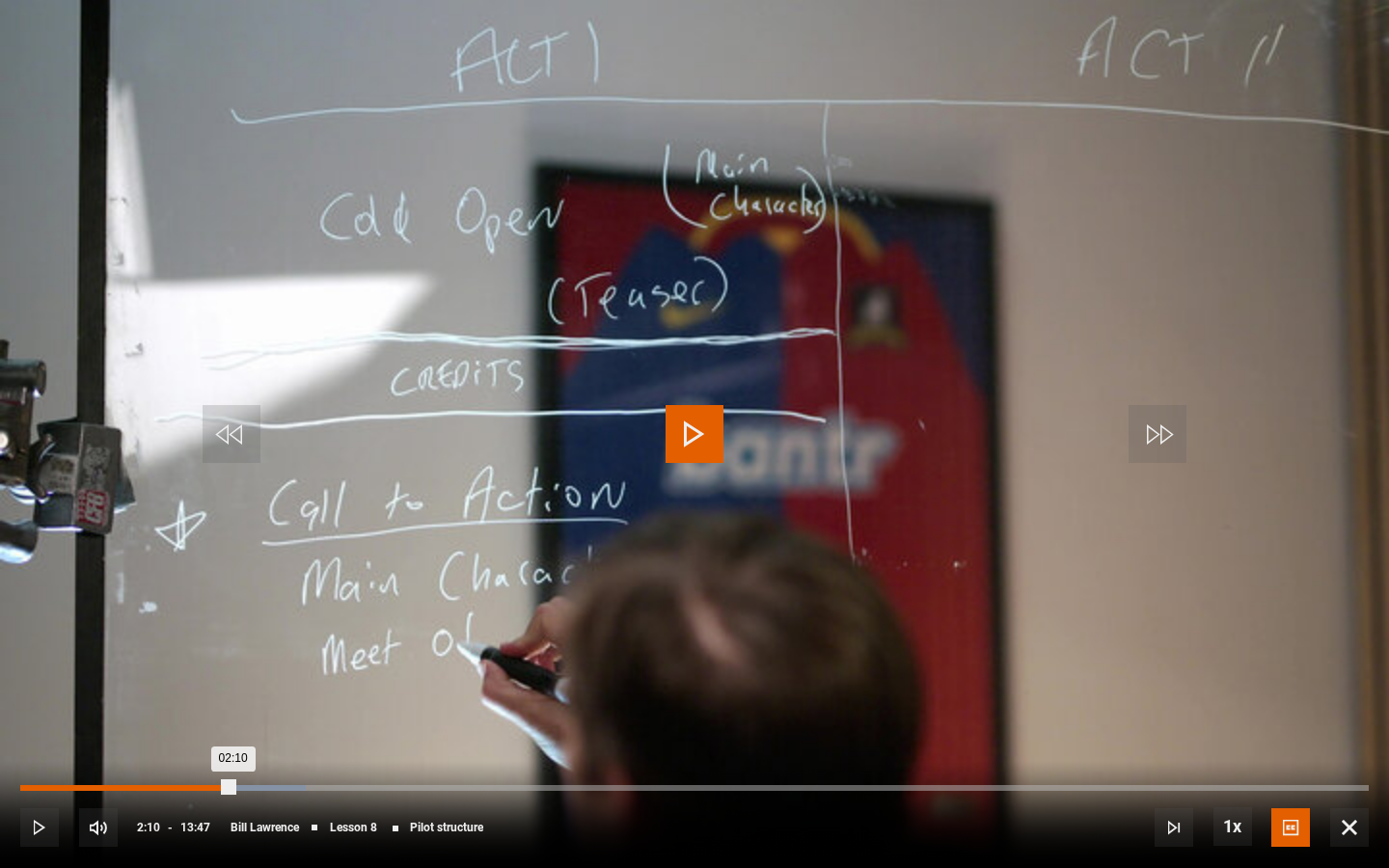 click on "01:34" at bounding box center (175, 788) 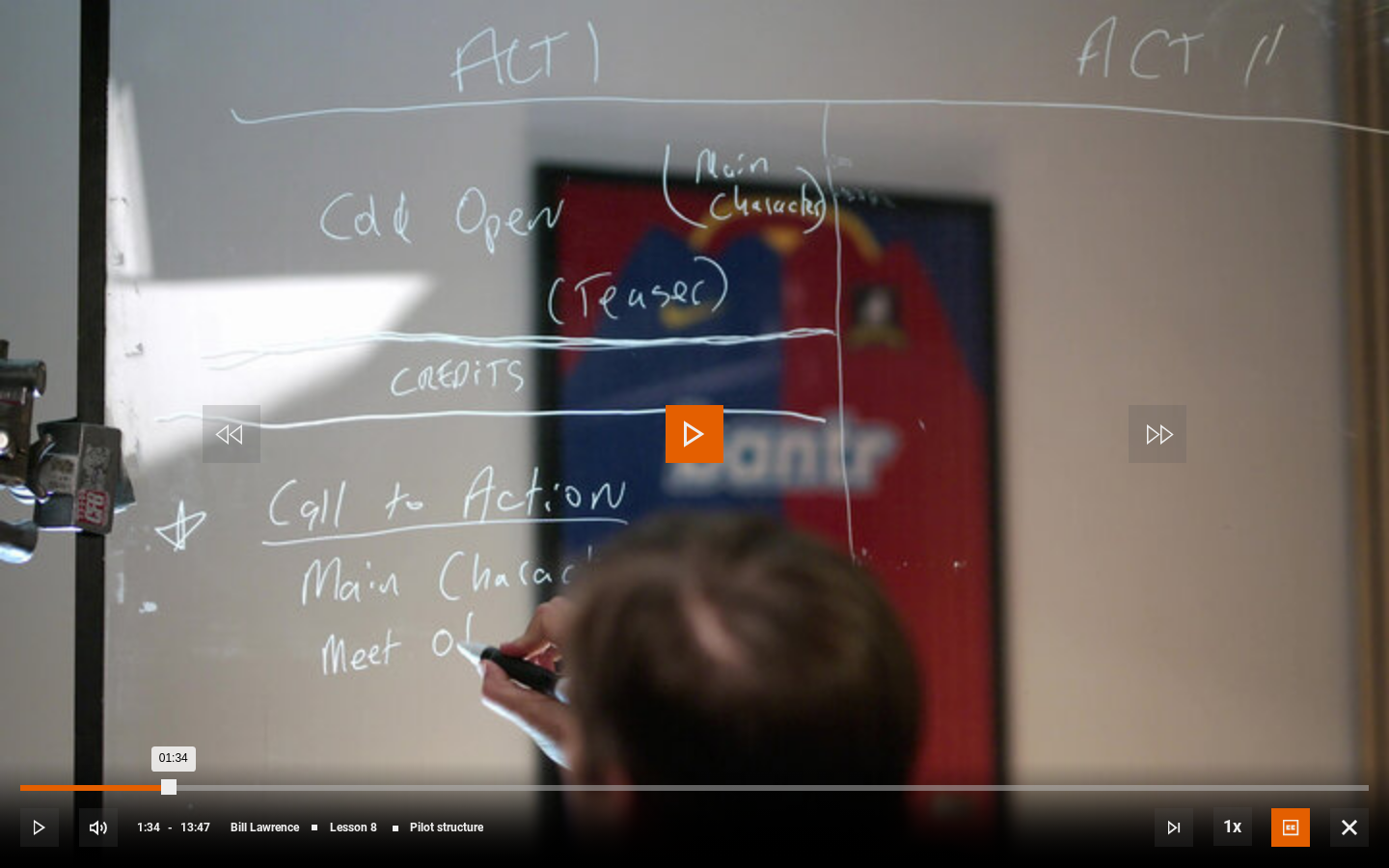 click on "01:34" at bounding box center [96, 788] 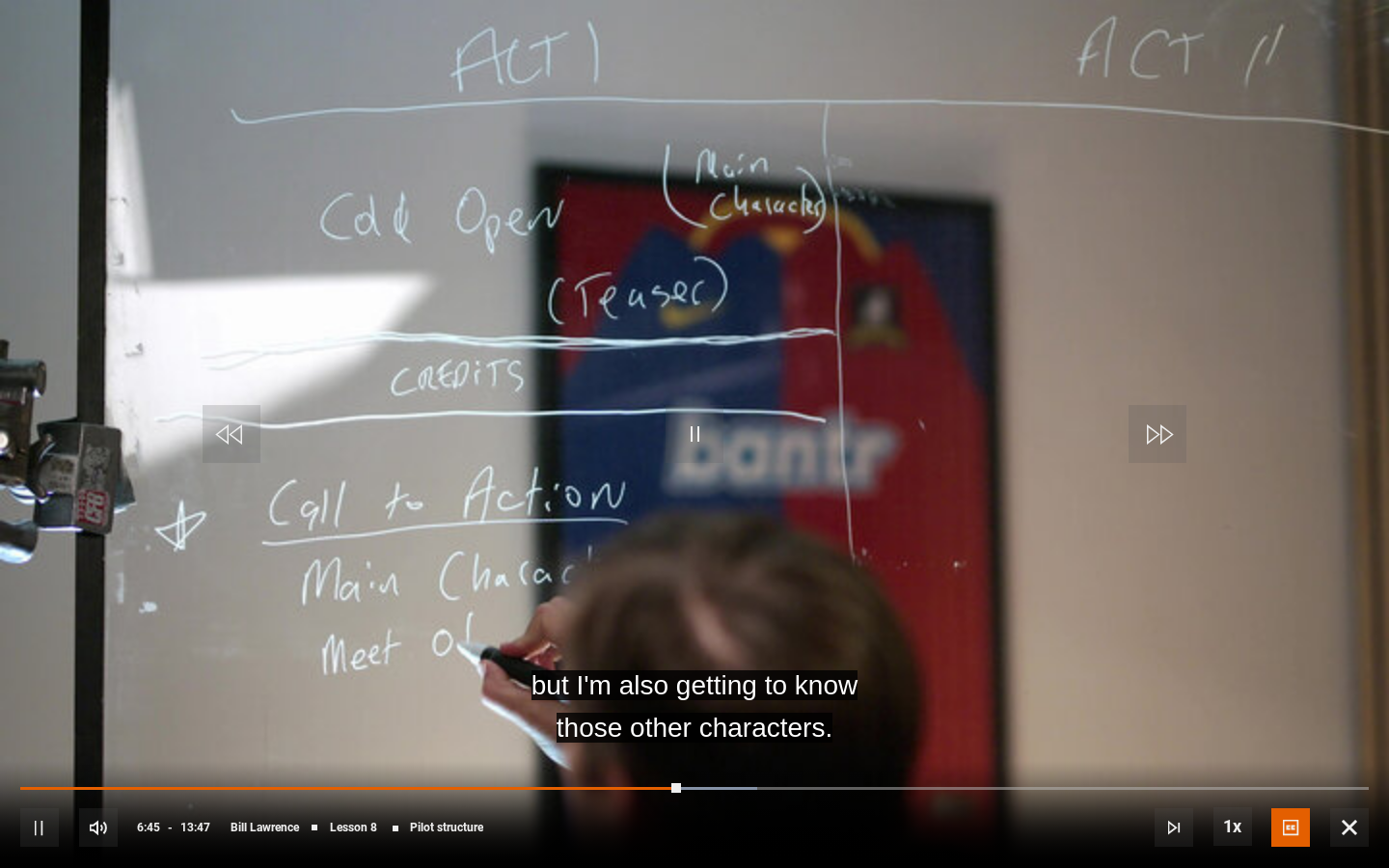 click at bounding box center (694, 434) 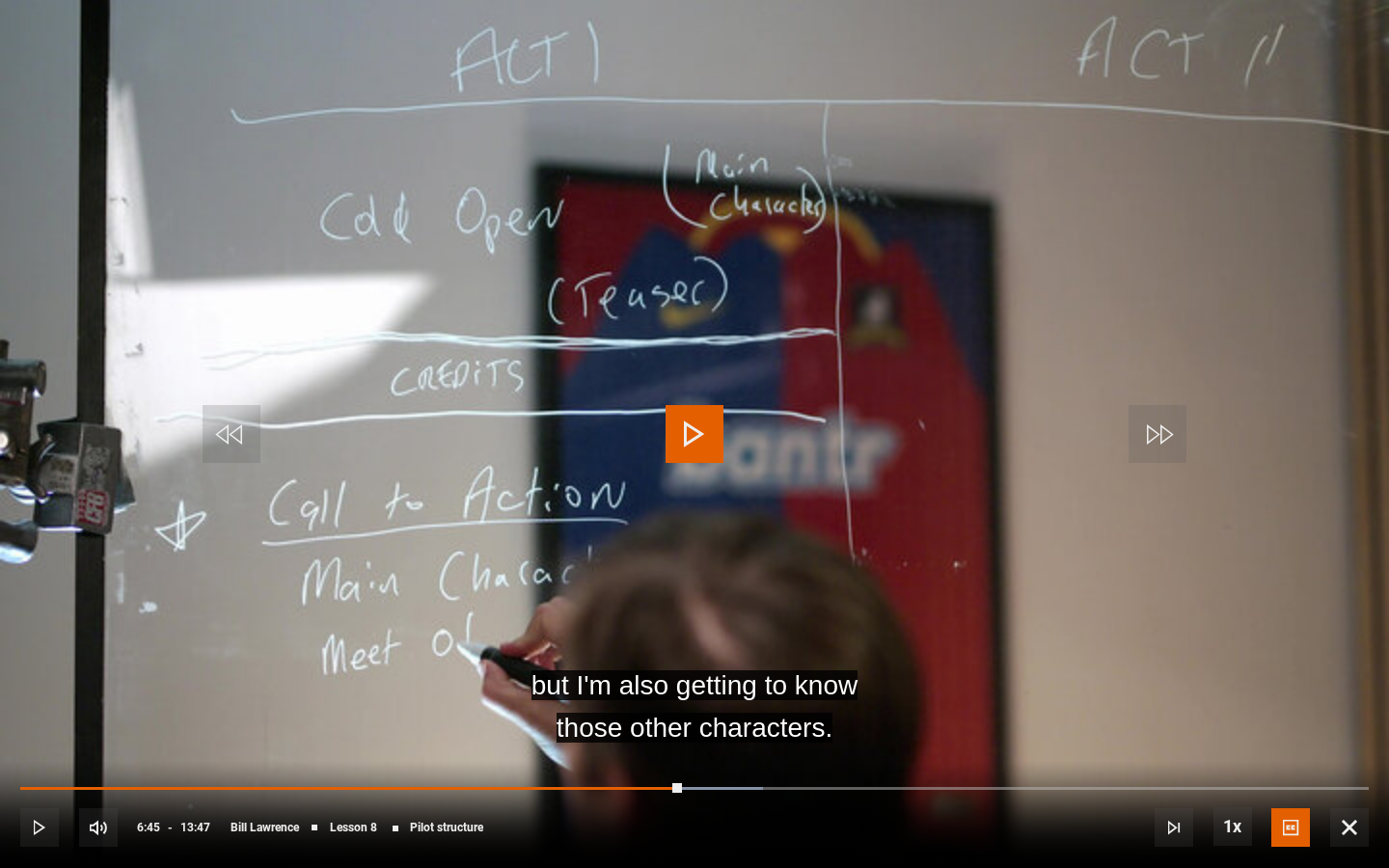 click at bounding box center (694, 434) 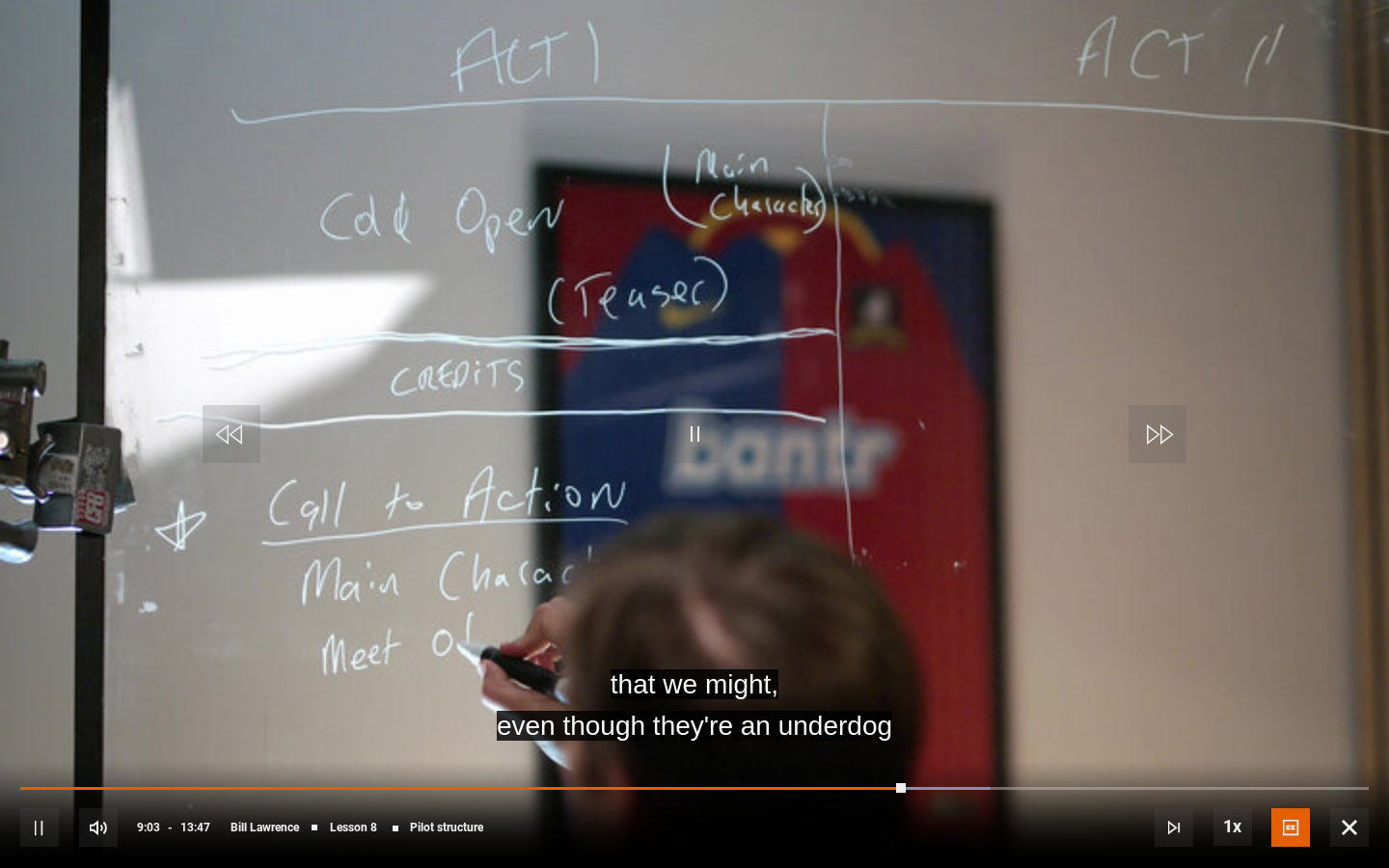 click at bounding box center (694, 434) 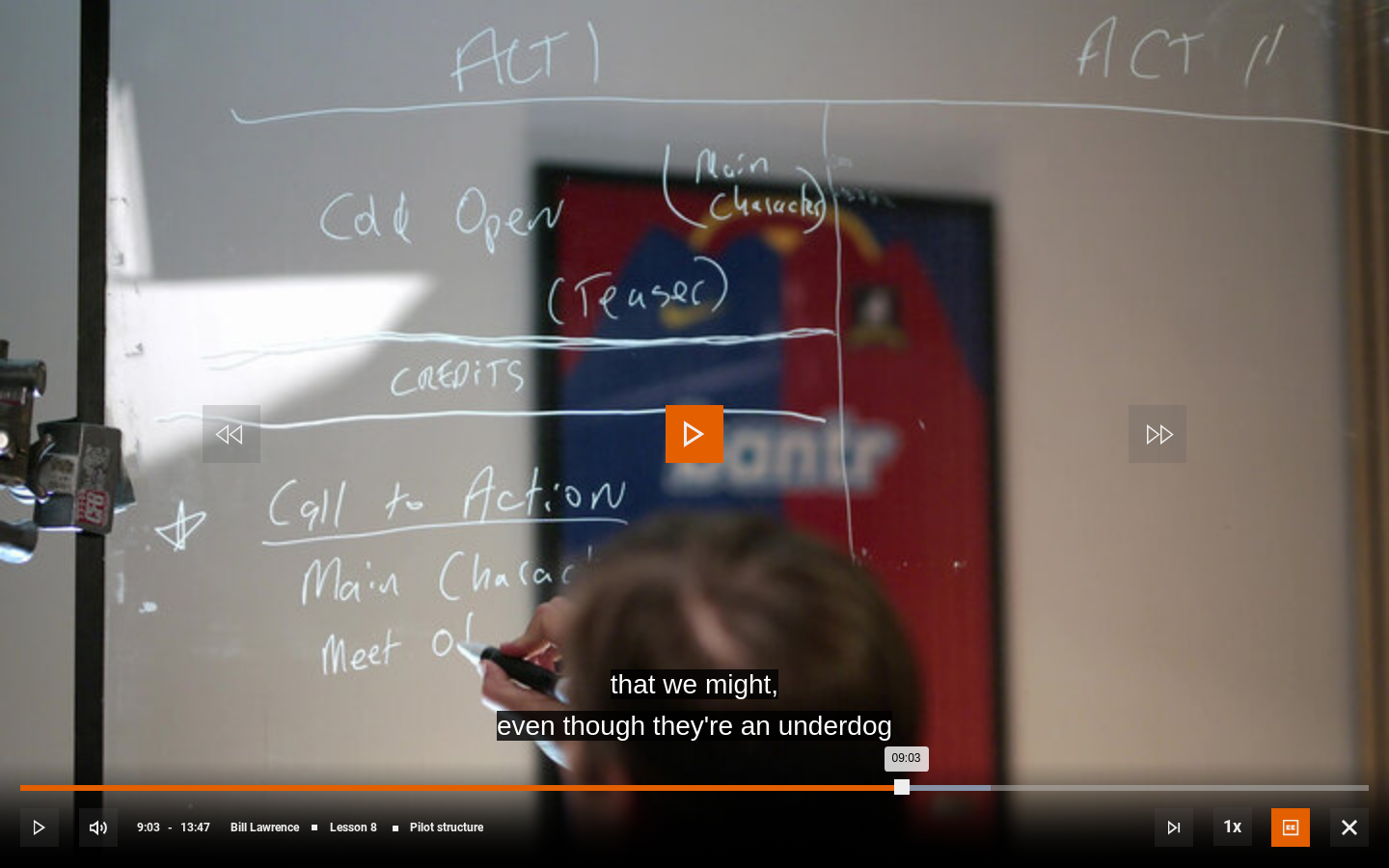 click on "Loaded :  71.94% 08:54 09:03" at bounding box center [694, 788] 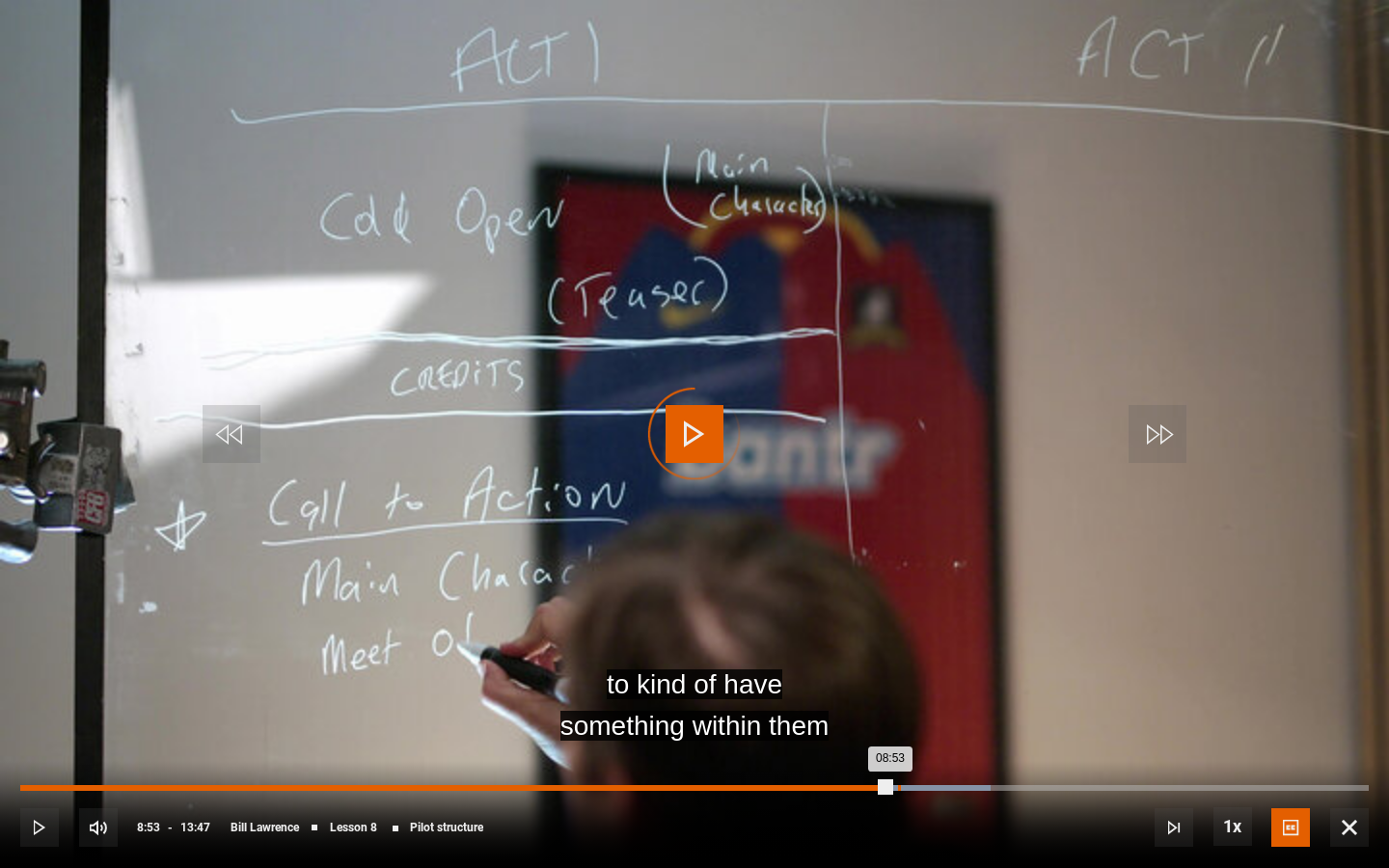 click on "Loaded :  71.94% 08:58 08:53" at bounding box center [694, 788] 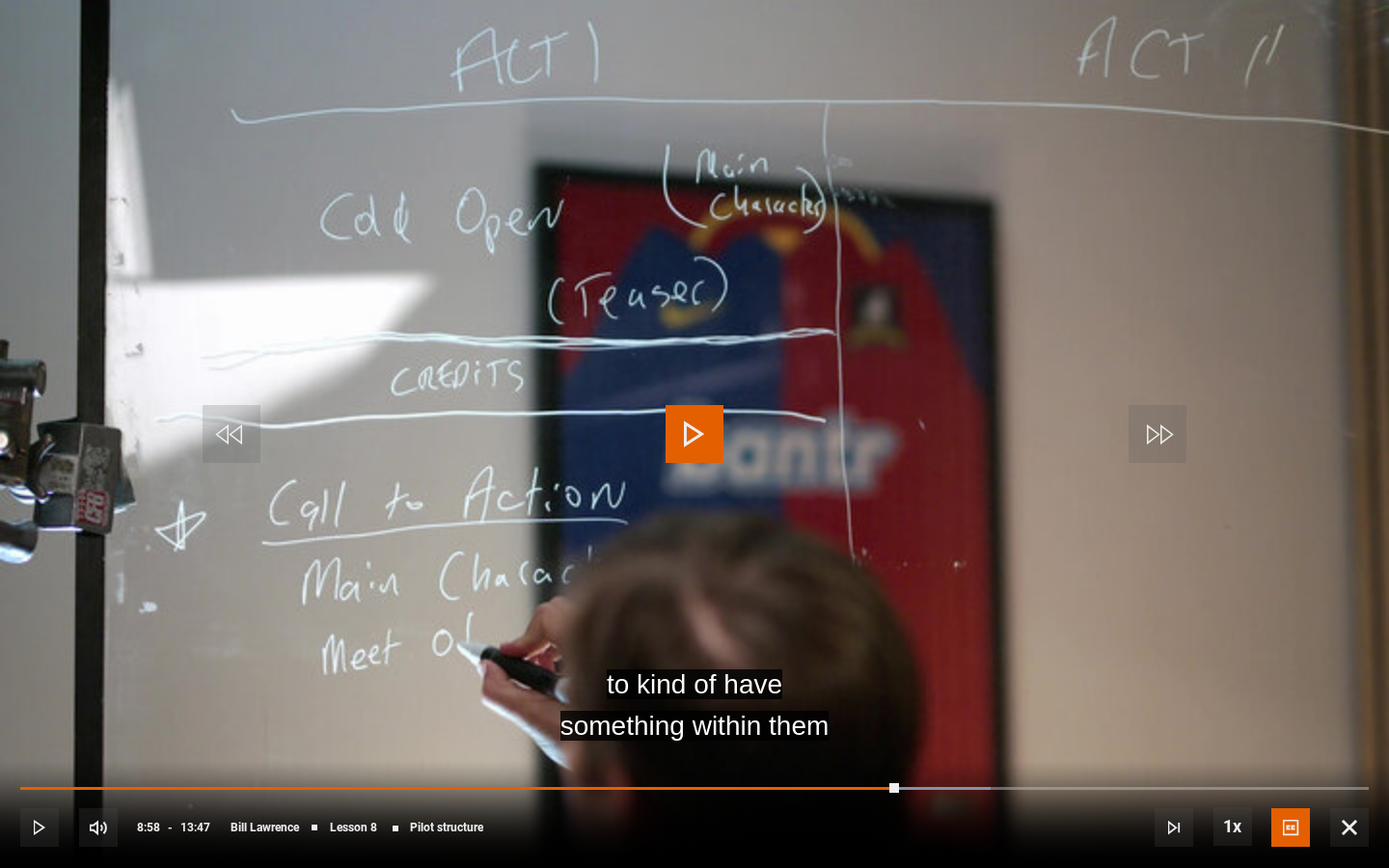 click at bounding box center (694, 434) 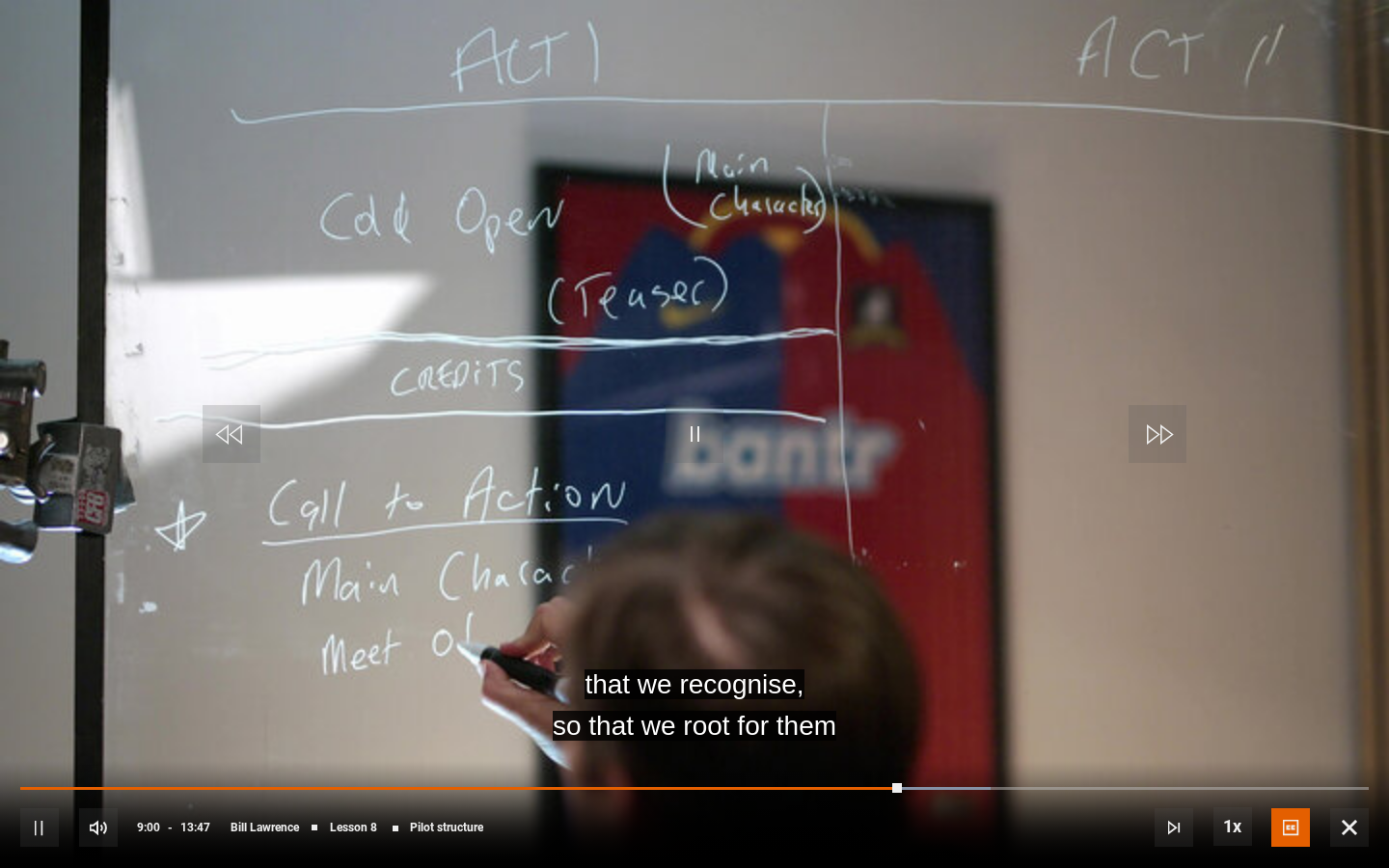 click at bounding box center [694, 434] 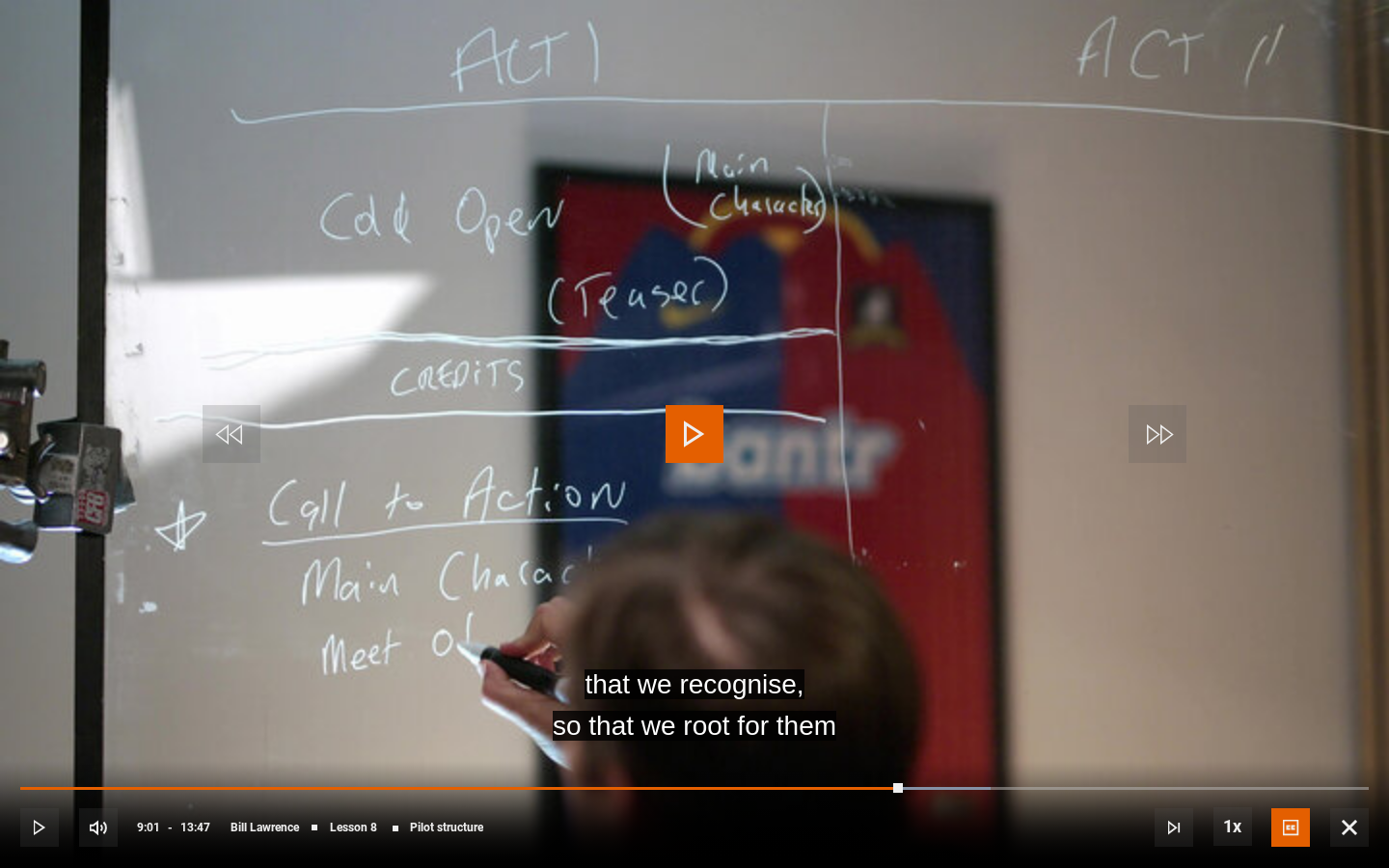 click at bounding box center [694, 434] 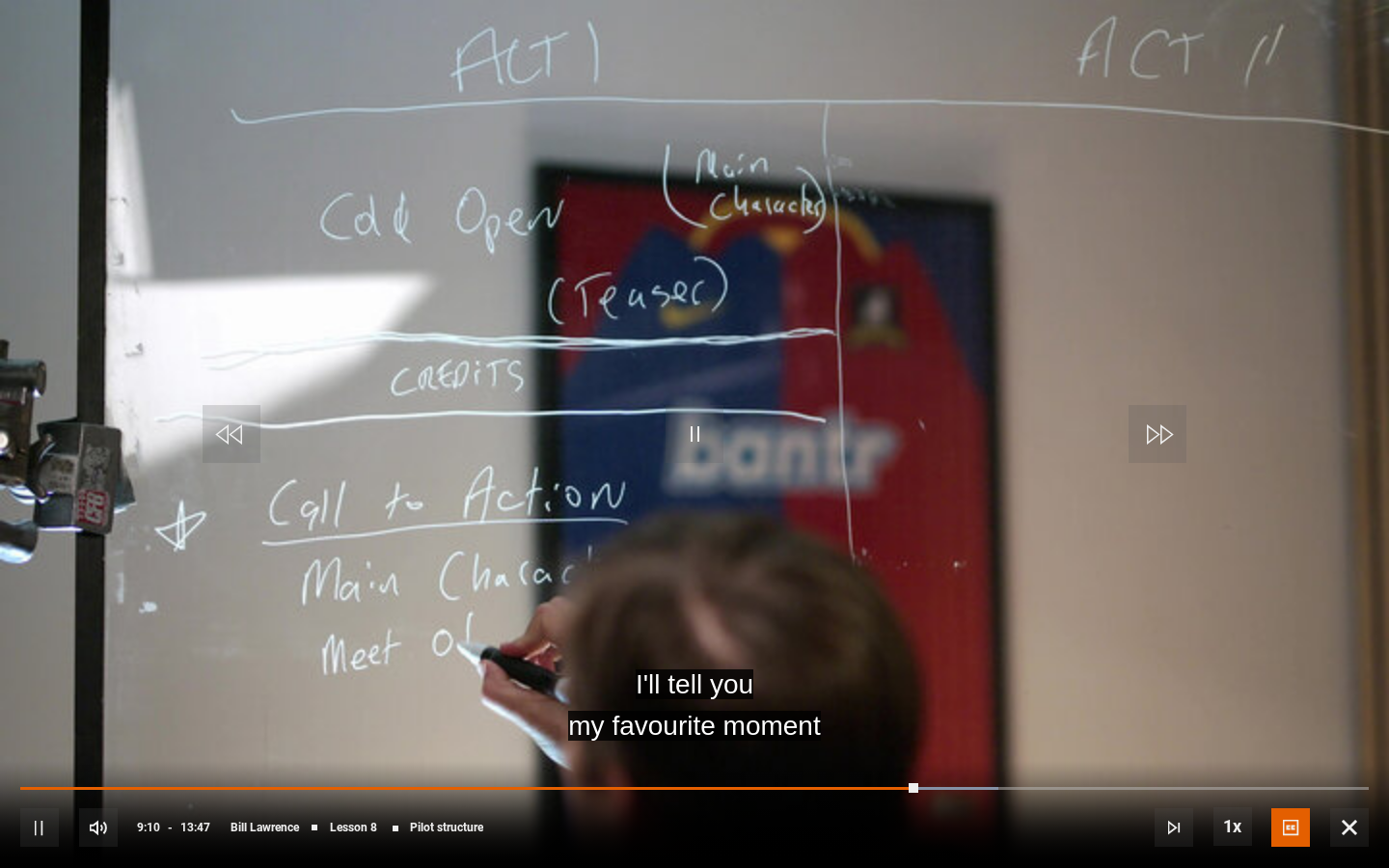 click at bounding box center [694, 434] 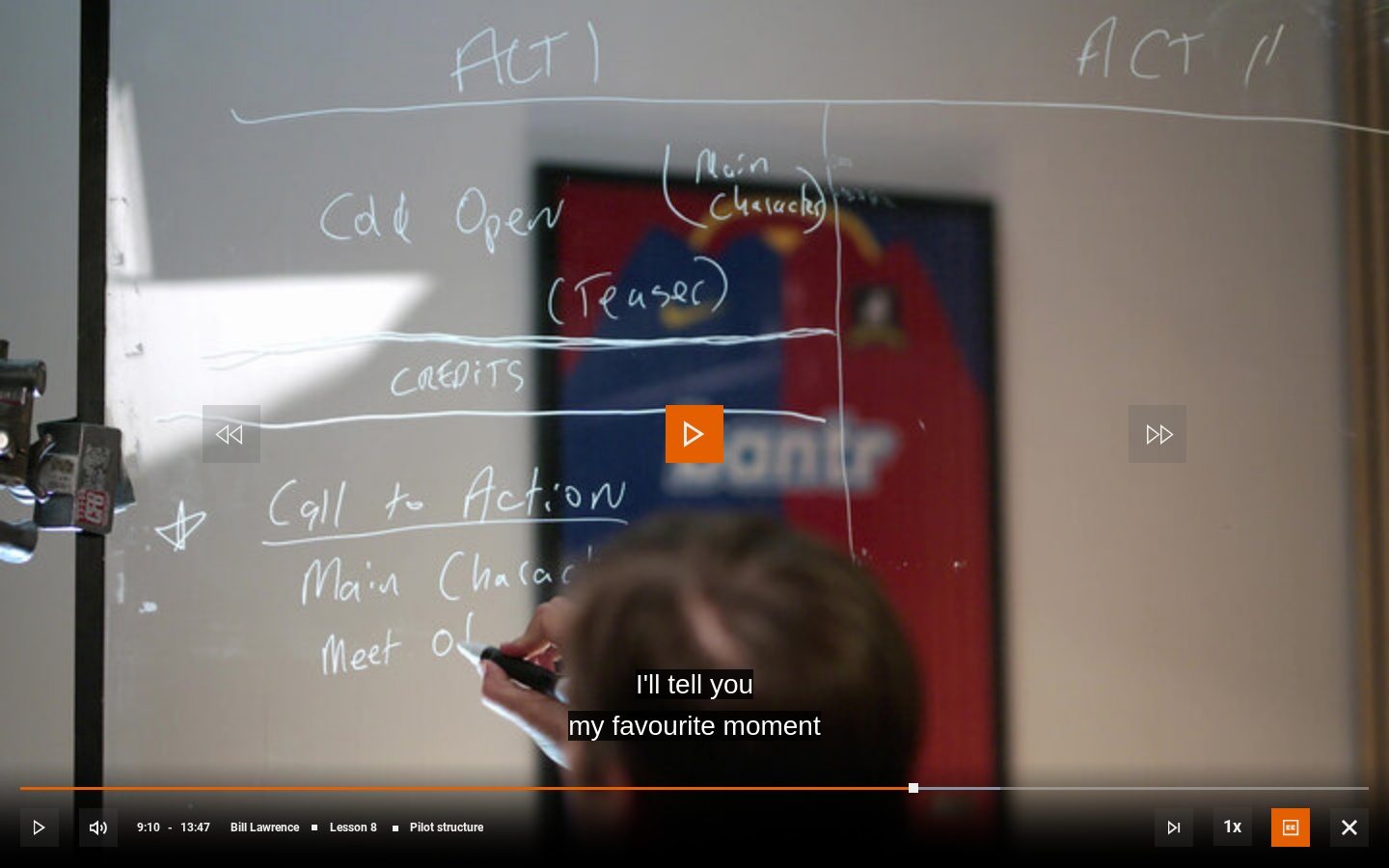 click at bounding box center [694, 434] 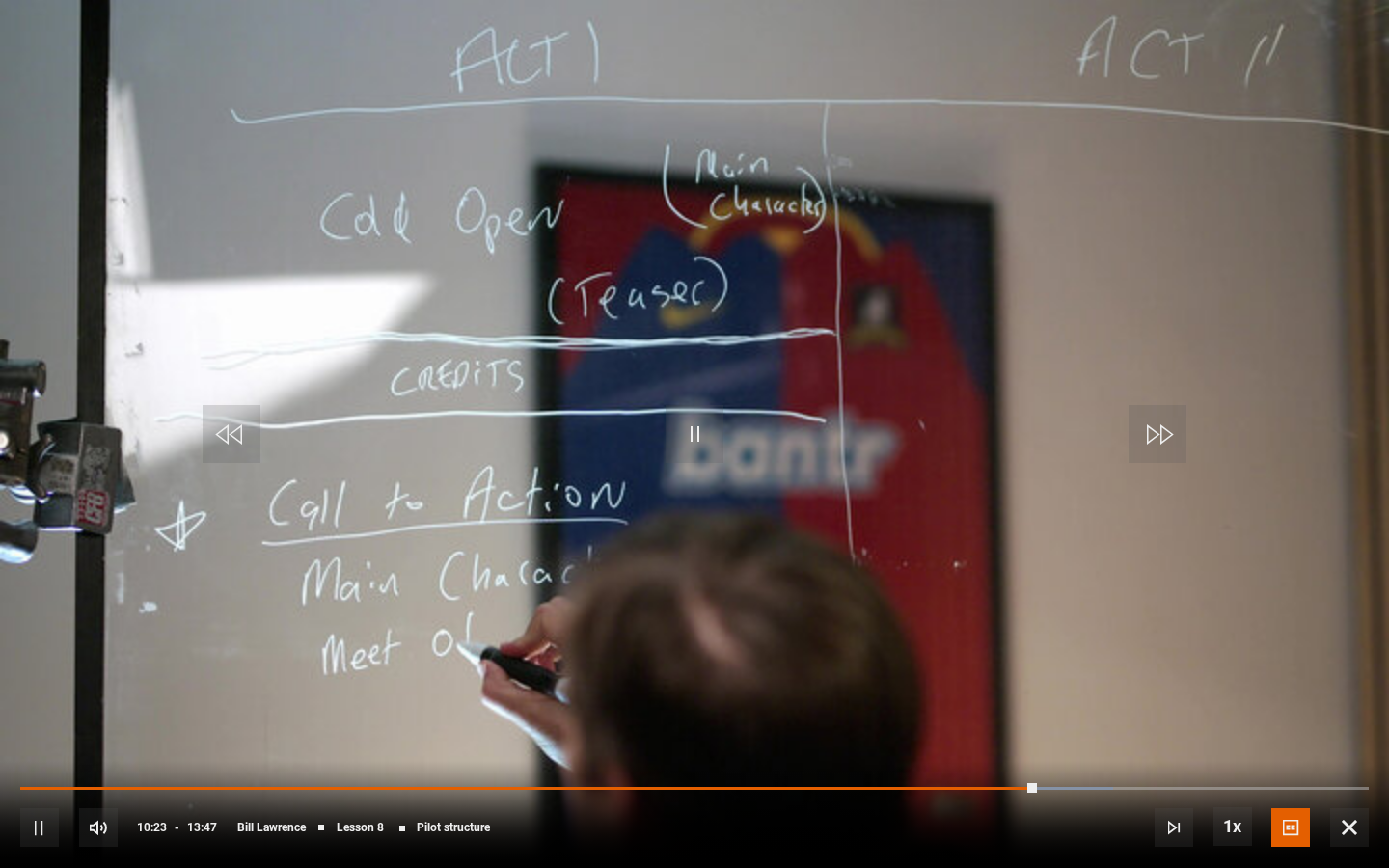 click at bounding box center (694, 434) 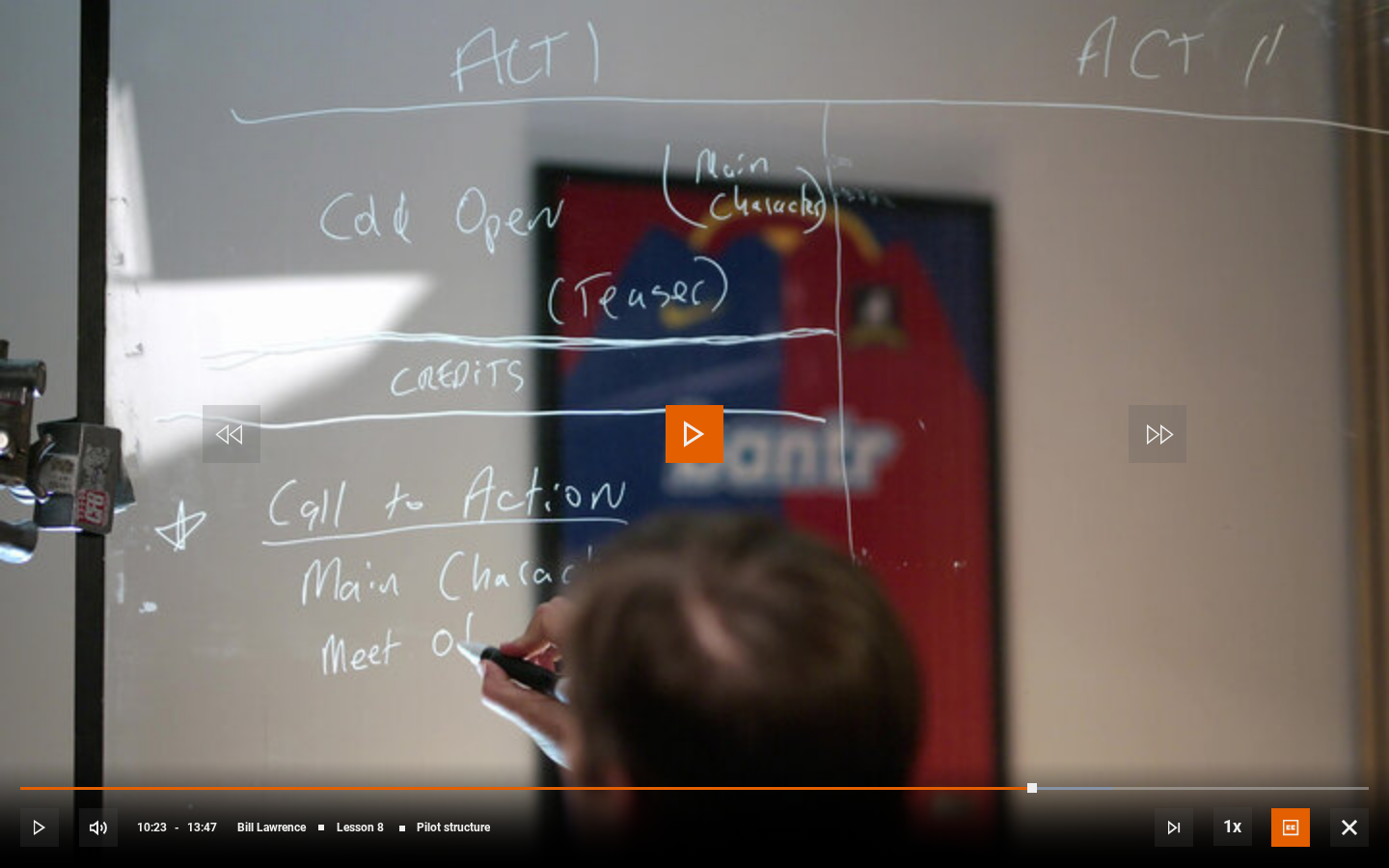 click at bounding box center [694, 434] 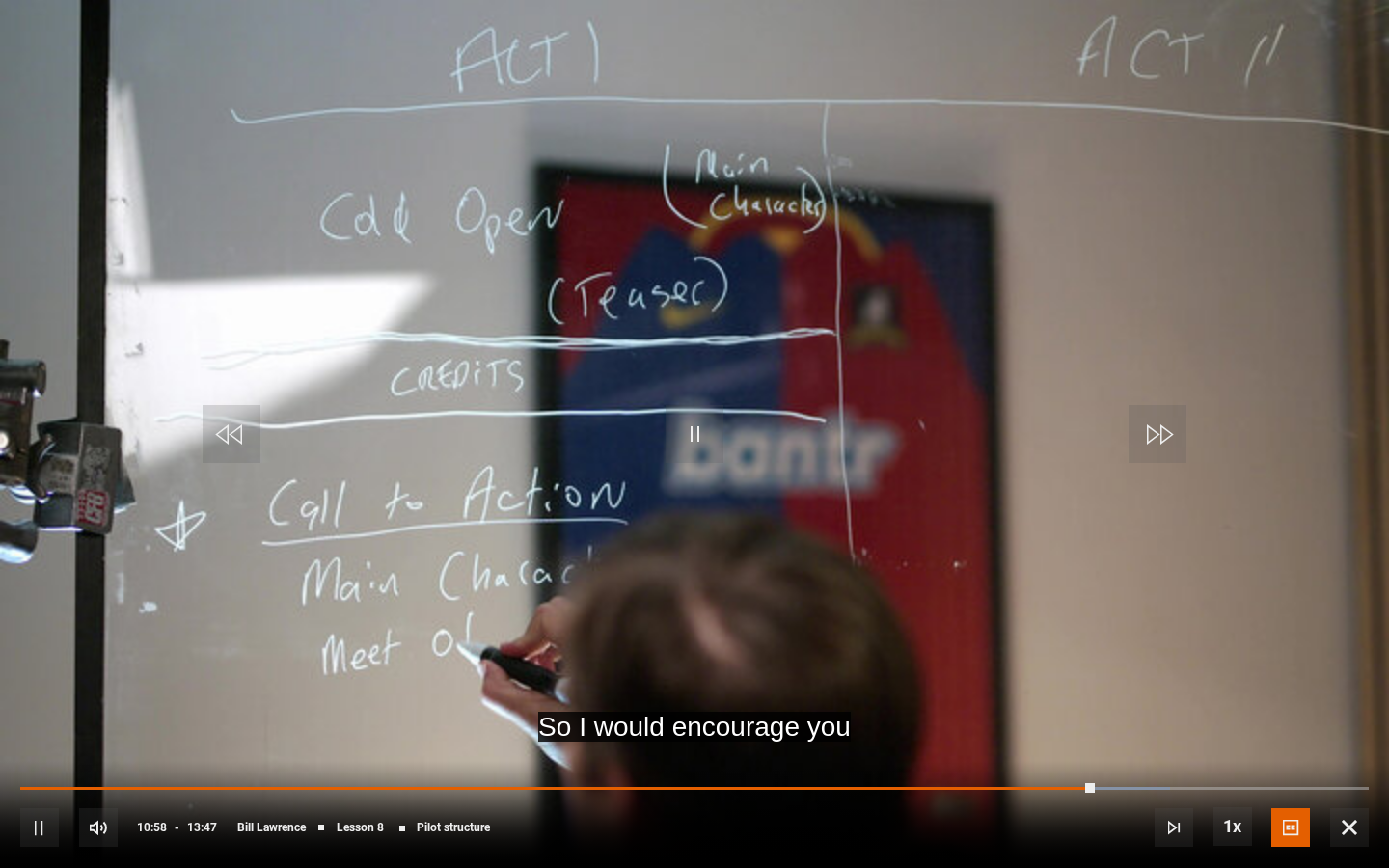 click at bounding box center [694, 434] 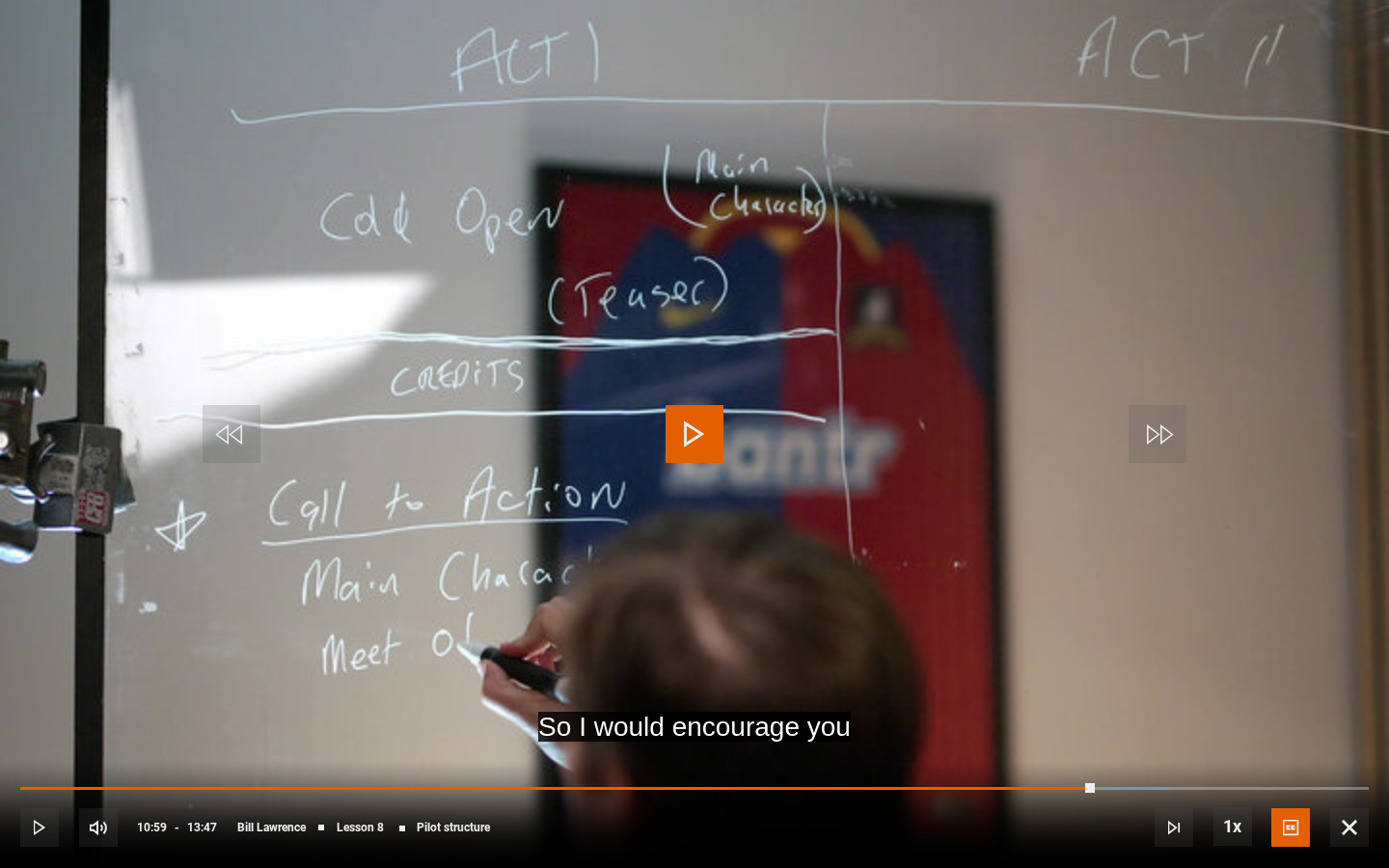 click at bounding box center [694, 434] 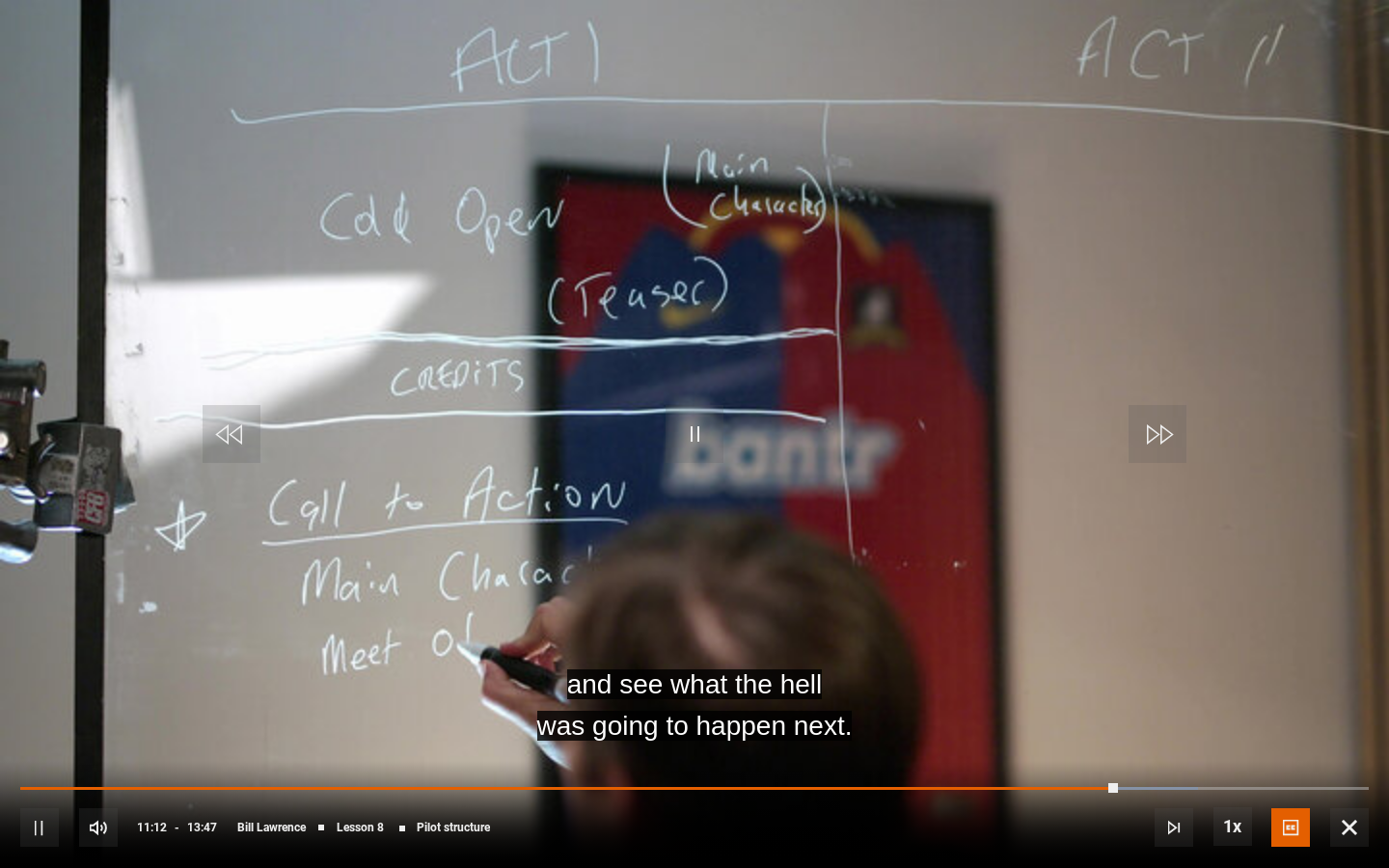click at bounding box center (694, 434) 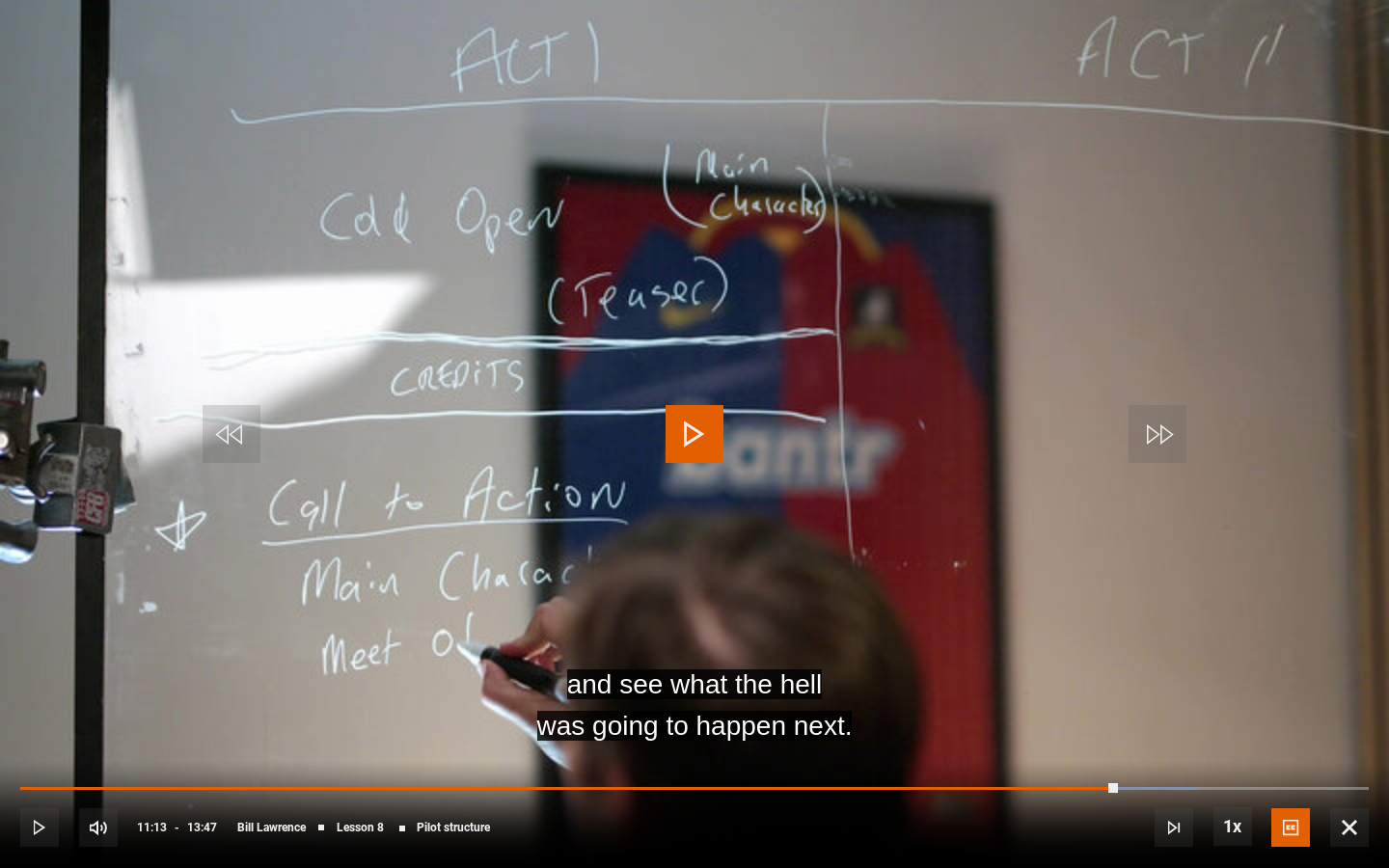 click at bounding box center [694, 434] 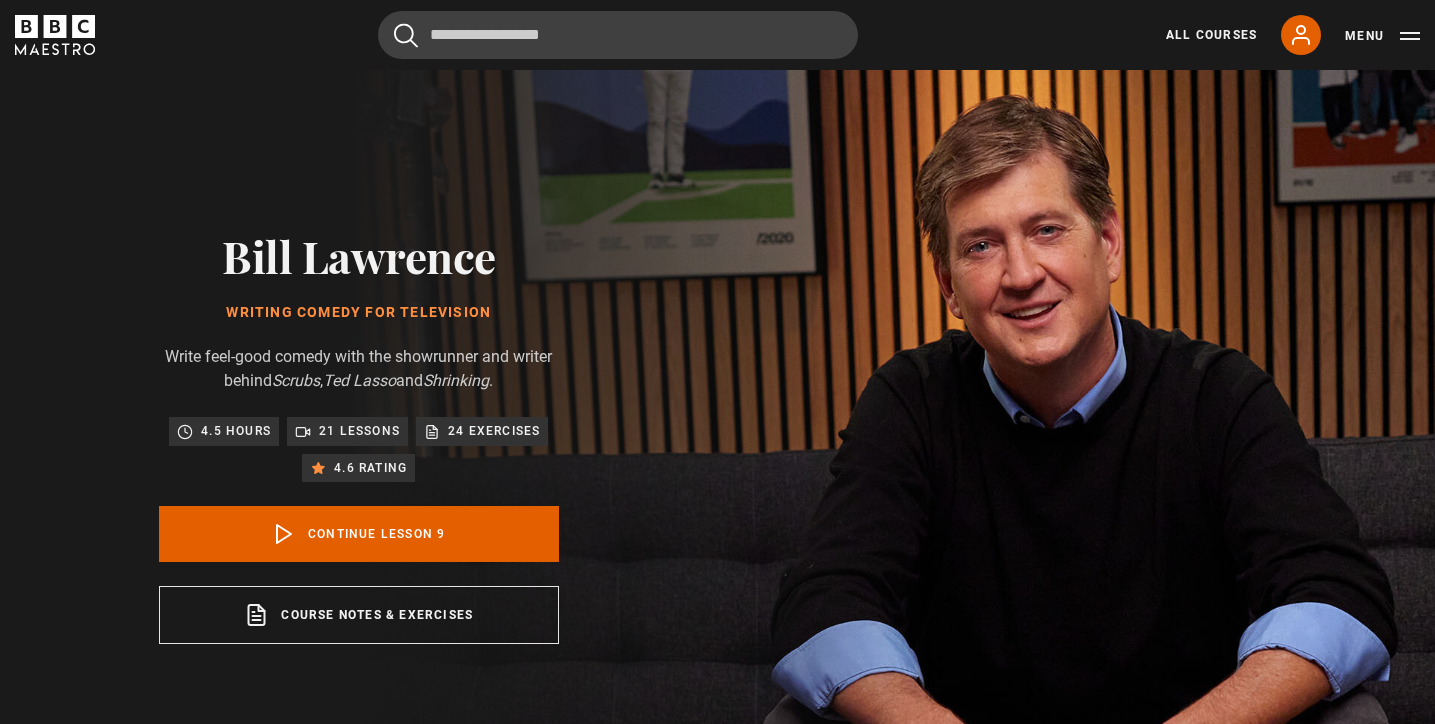 scroll, scrollTop: 0, scrollLeft: 0, axis: both 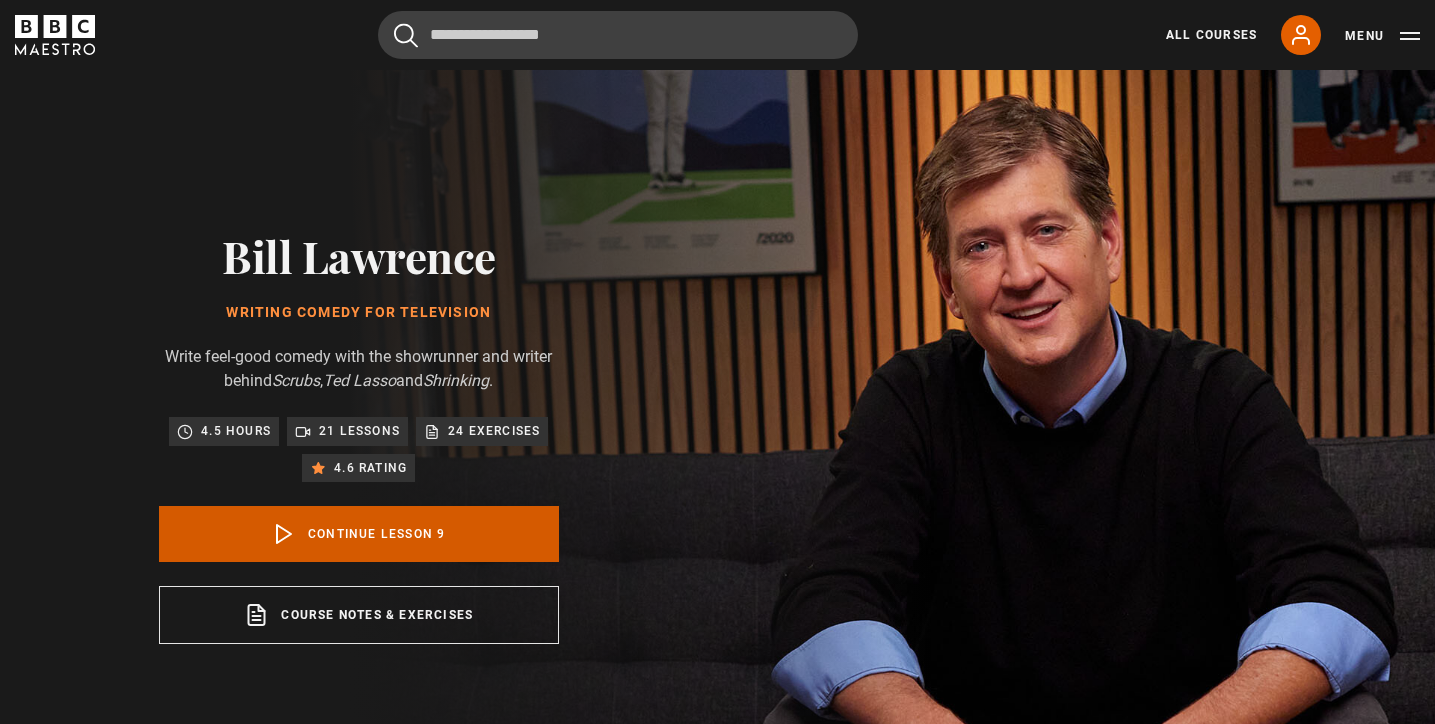 click on "Continue lesson 9" at bounding box center (359, 534) 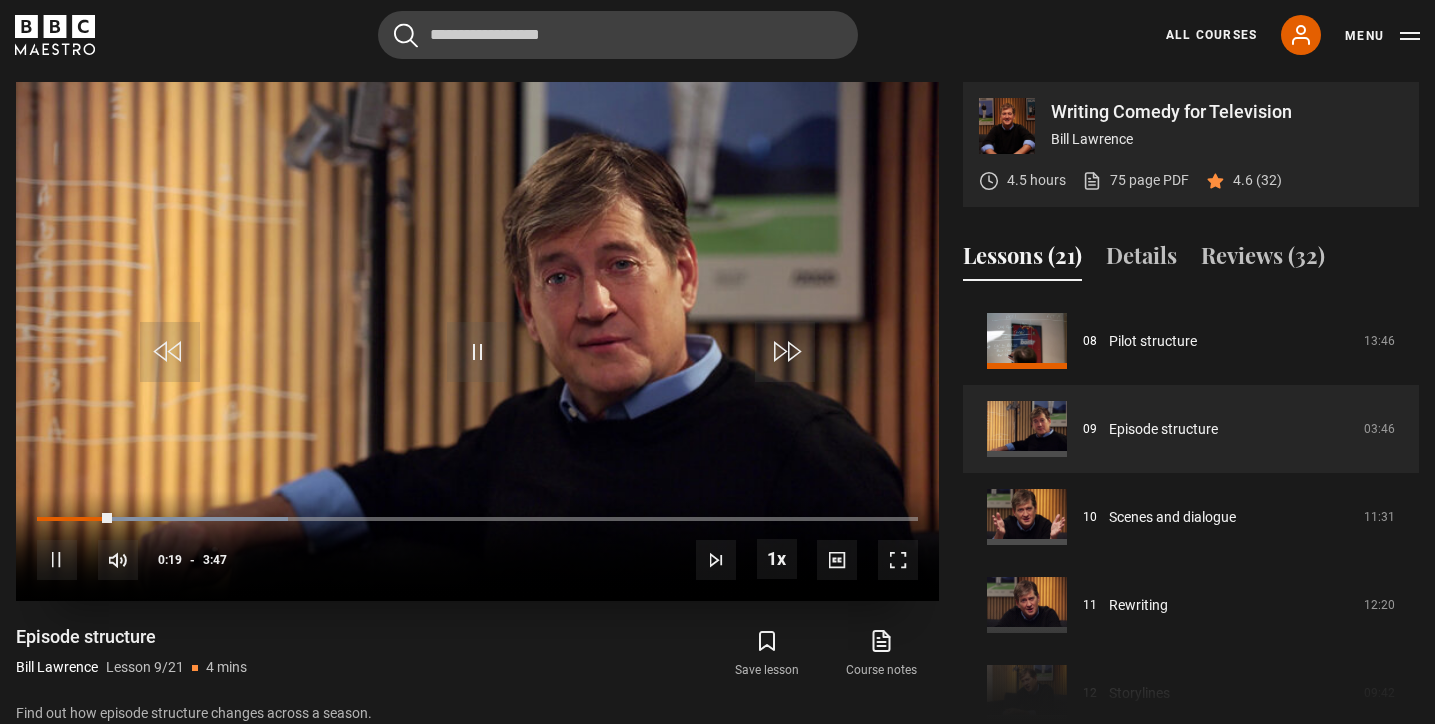 click at bounding box center (477, 352) 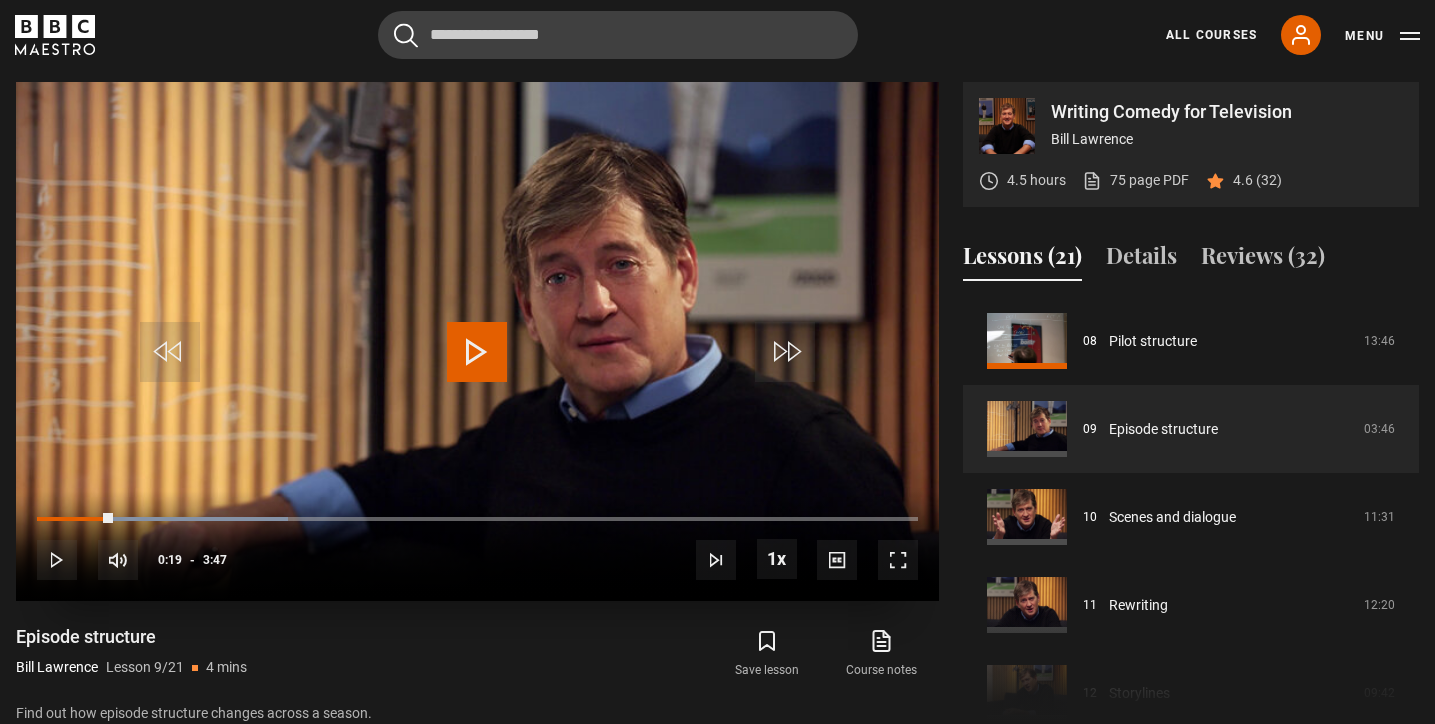 click at bounding box center [477, 352] 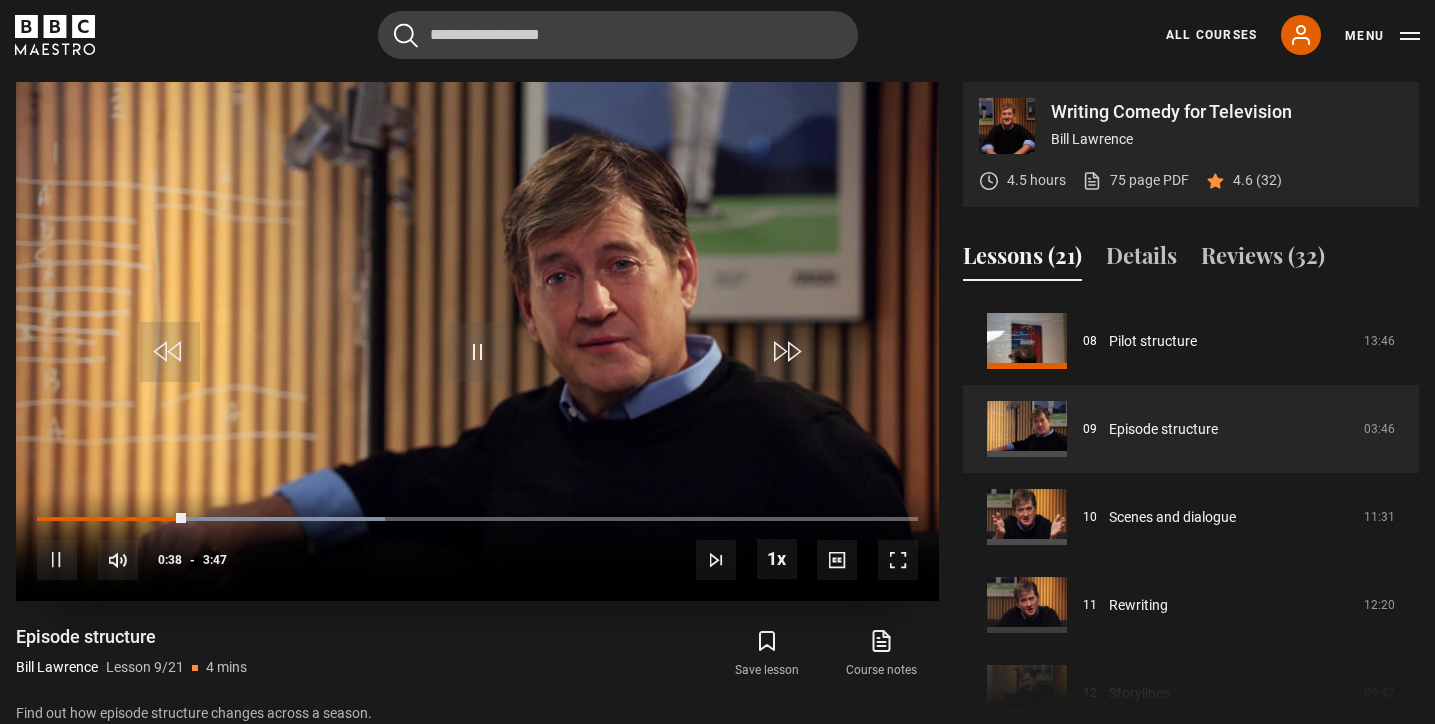 click at bounding box center (477, 352) 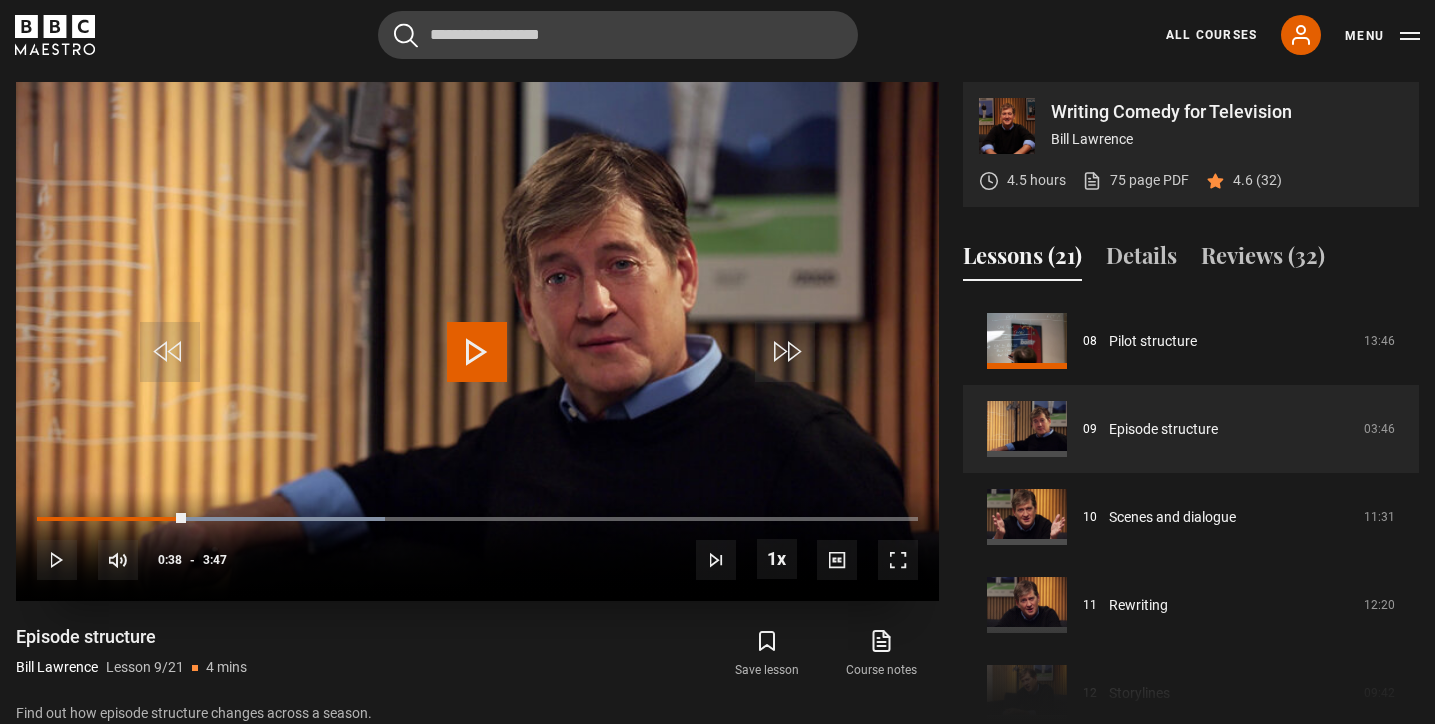 click at bounding box center (477, 352) 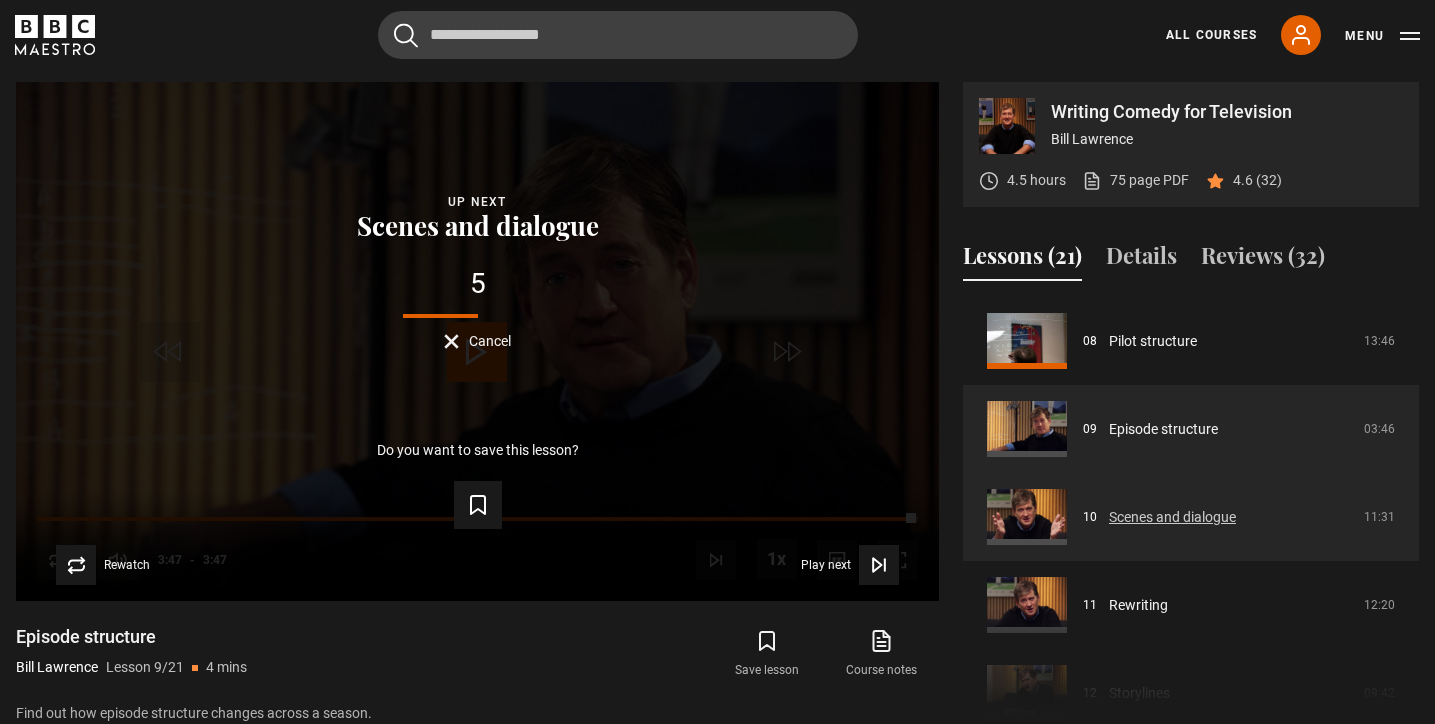 click on "Scenes and dialogue" at bounding box center (1172, 517) 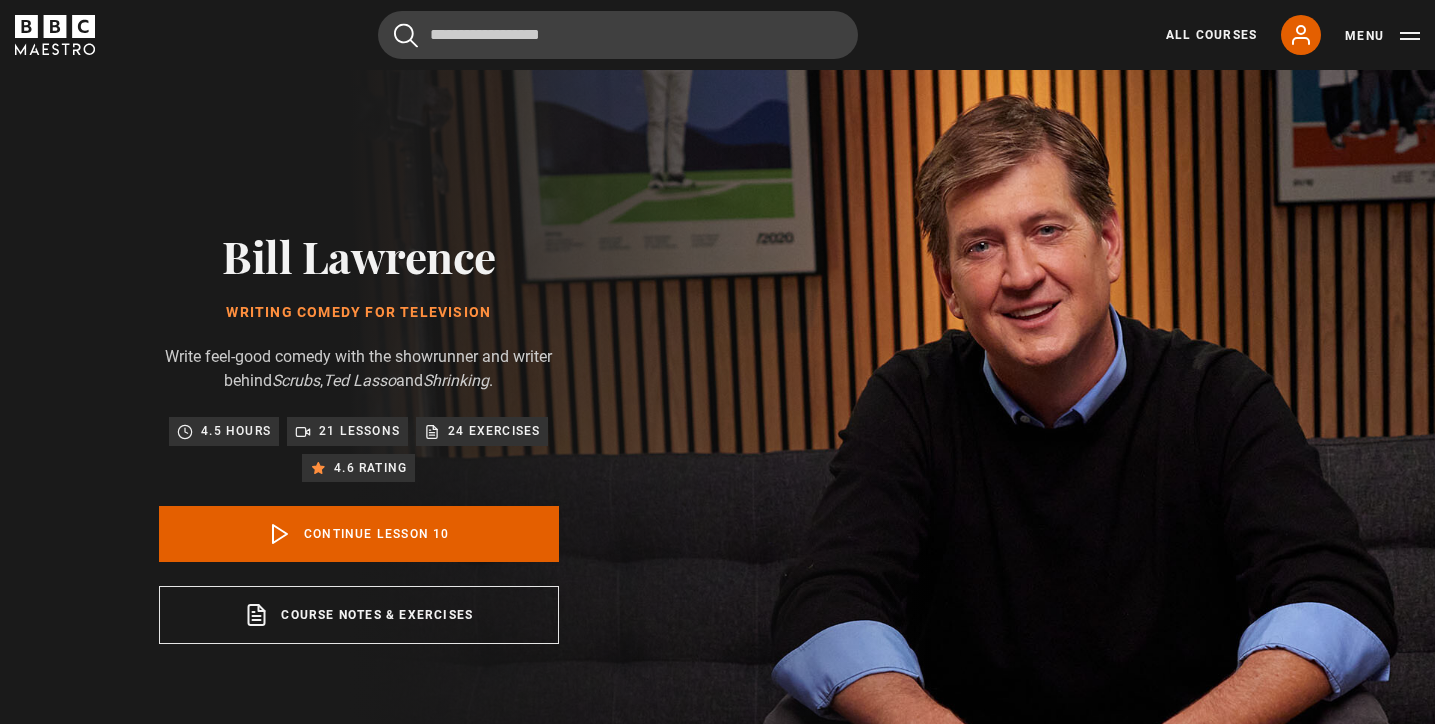 scroll, scrollTop: 802, scrollLeft: 0, axis: vertical 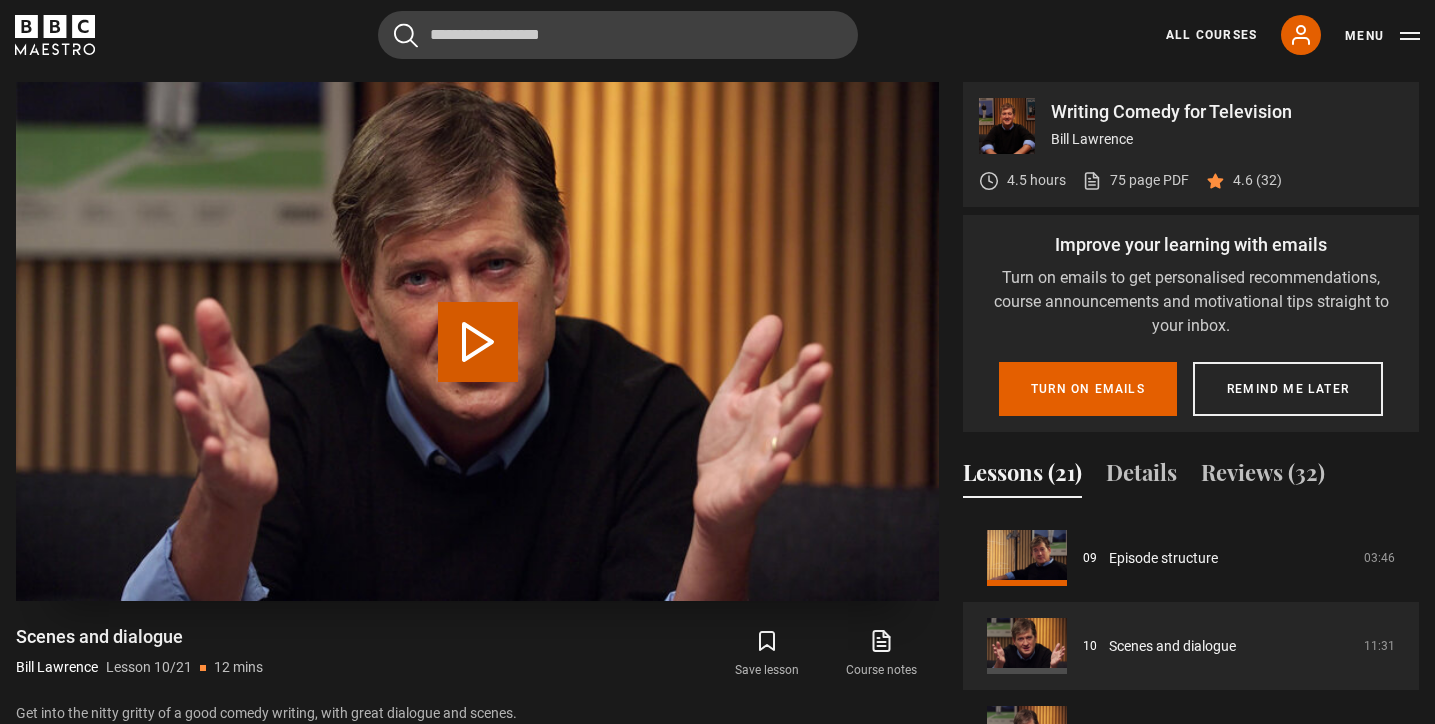 click on "Play Lesson Scenes and dialogue" at bounding box center [478, 342] 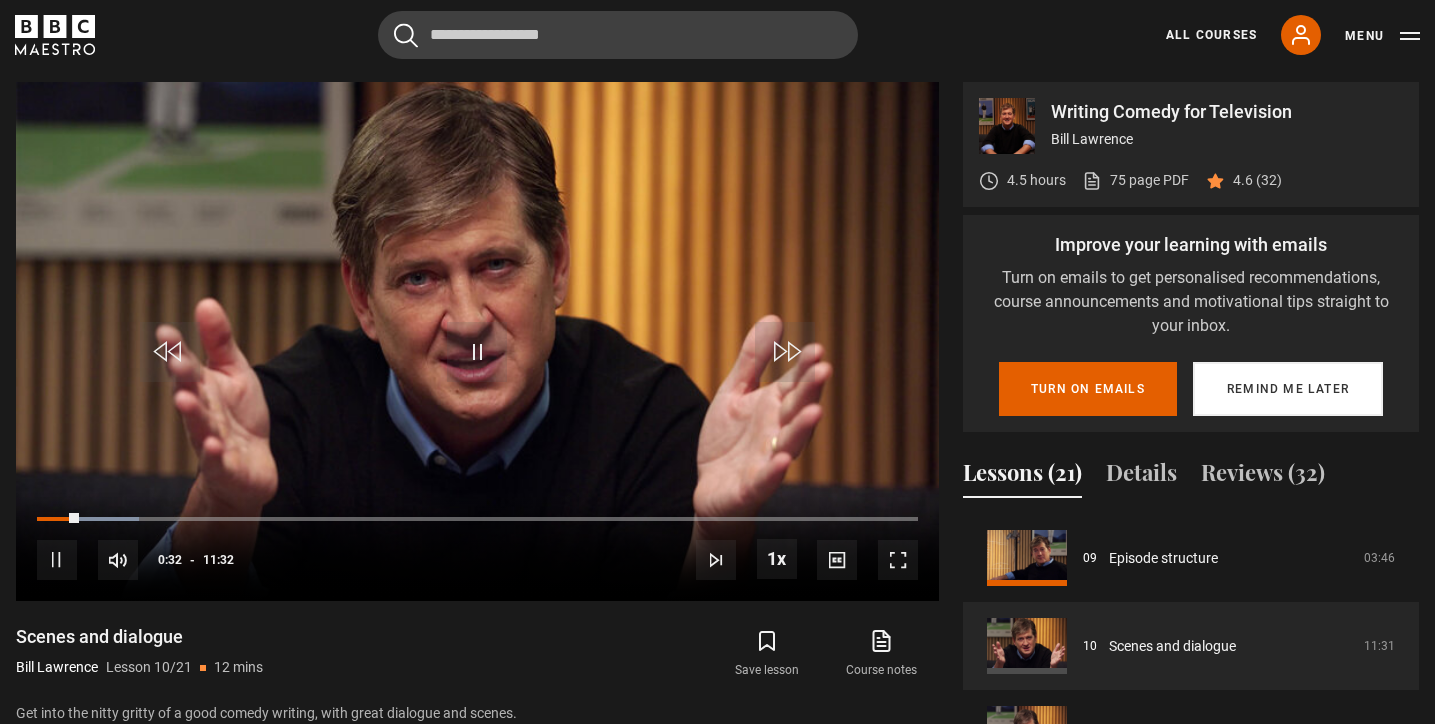 click on "Remind me later" at bounding box center (1288, 389) 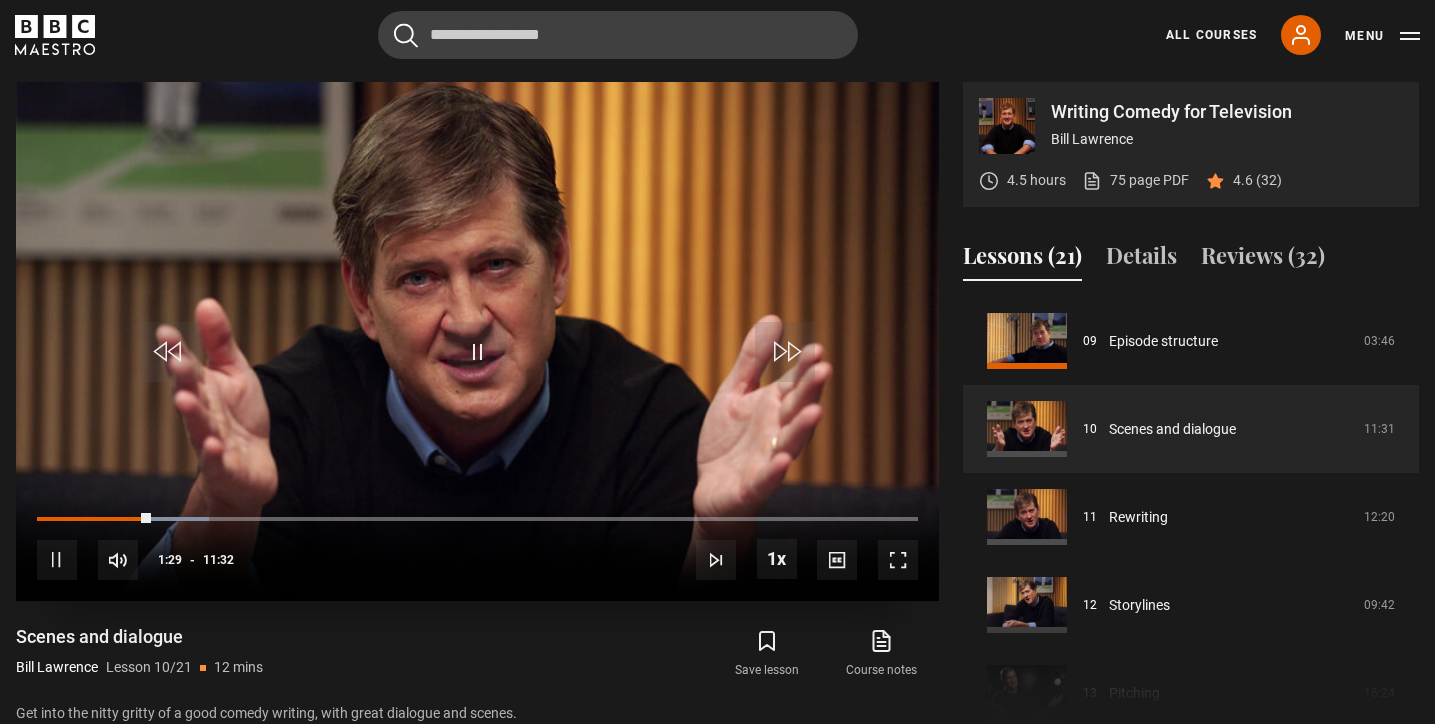 click at bounding box center [477, 352] 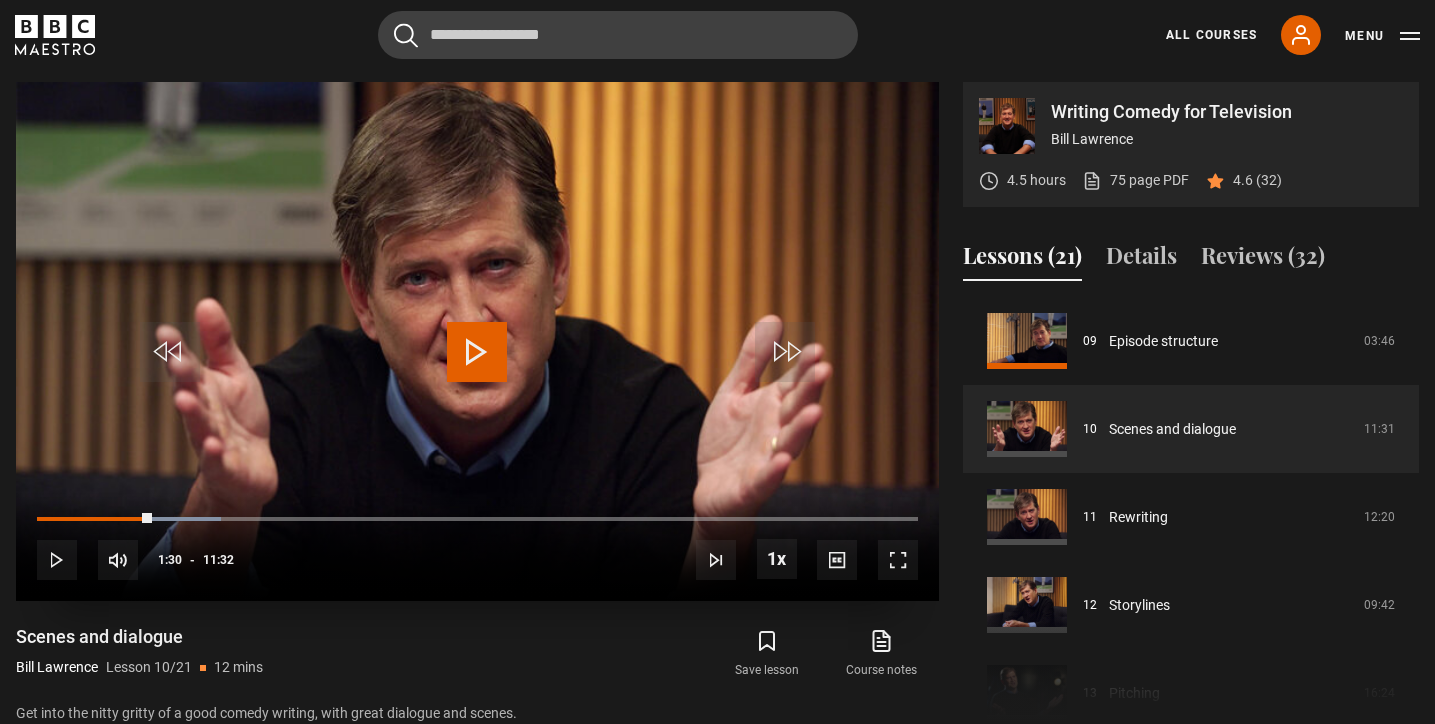 click at bounding box center [477, 352] 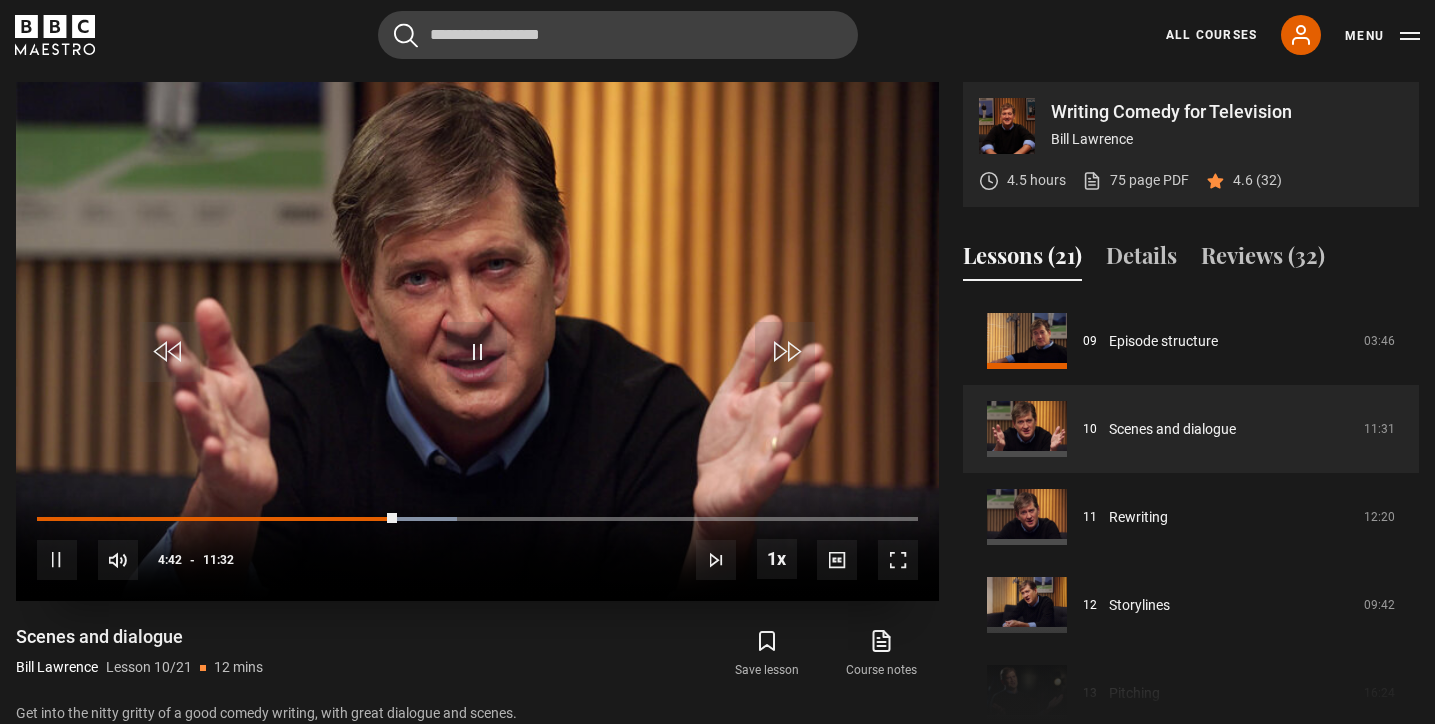 click at bounding box center (477, 341) 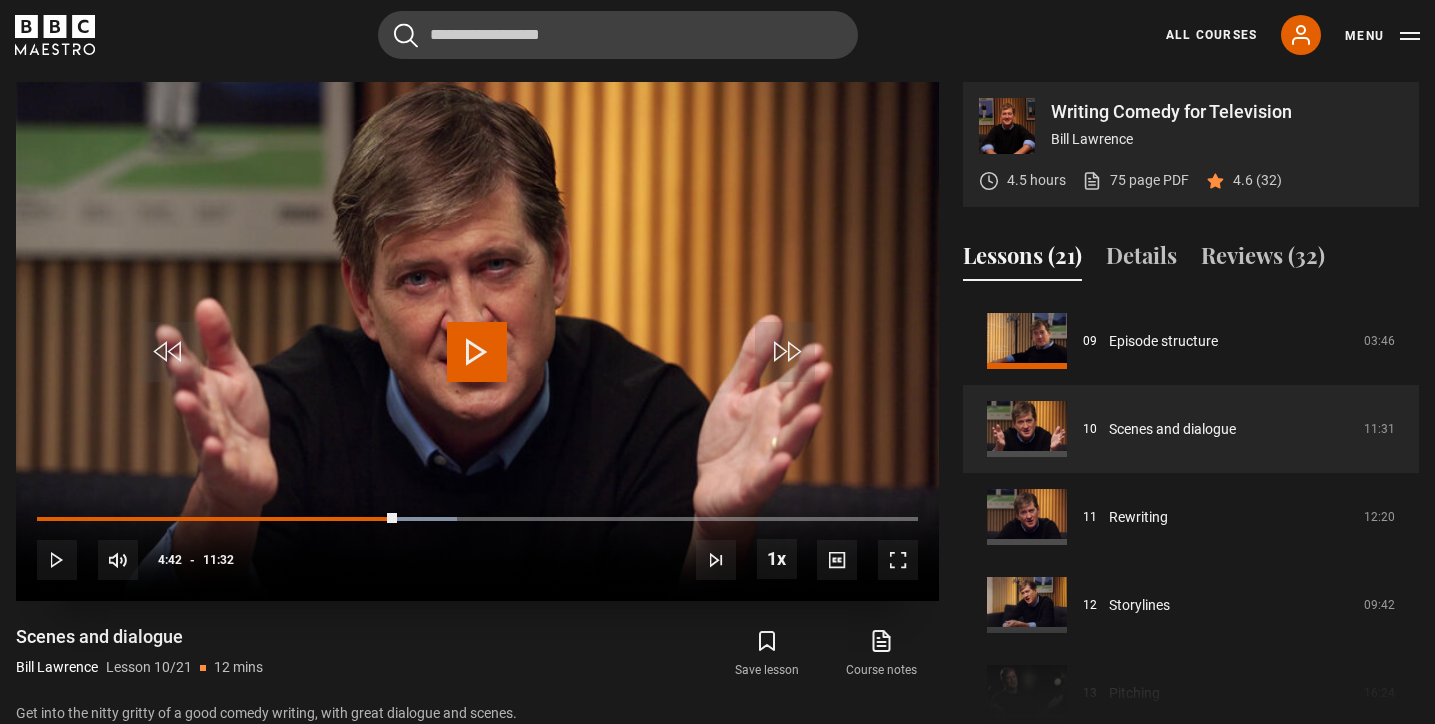 click at bounding box center (477, 352) 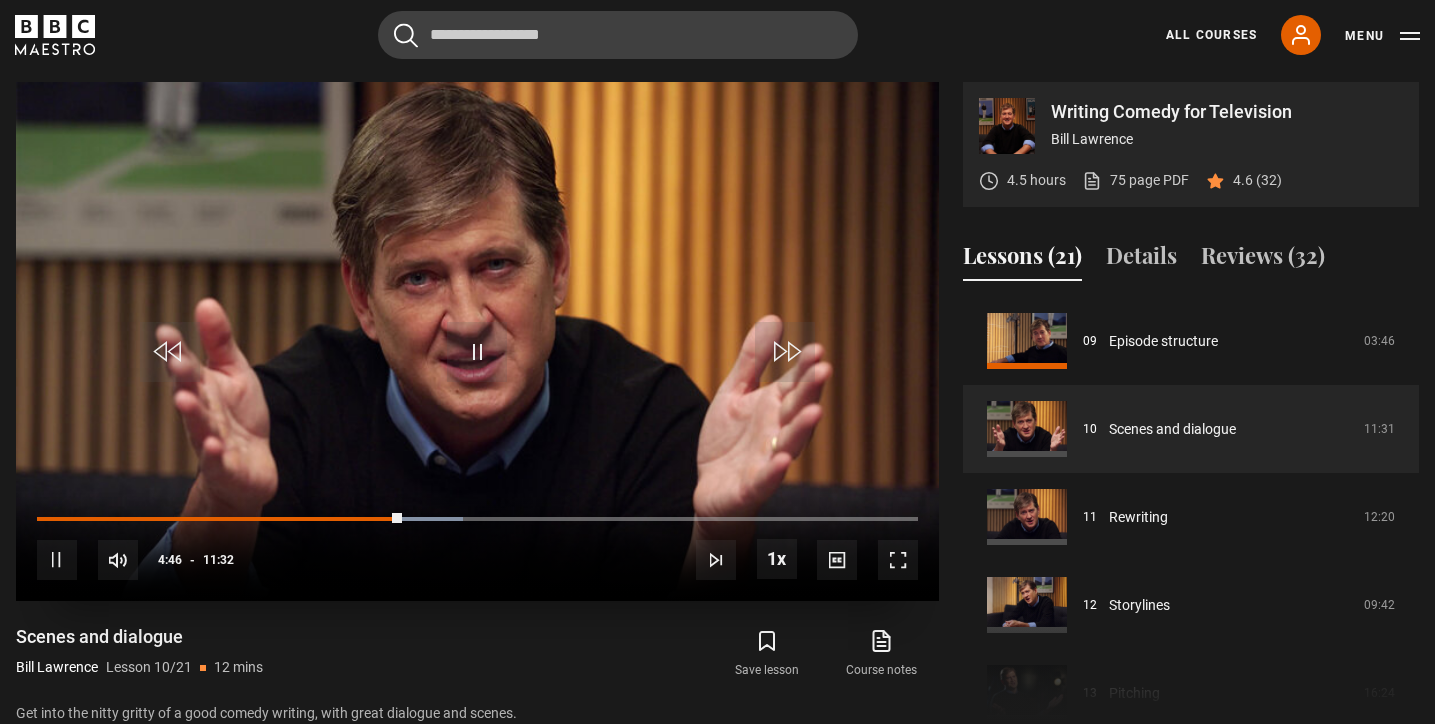 click at bounding box center (477, 352) 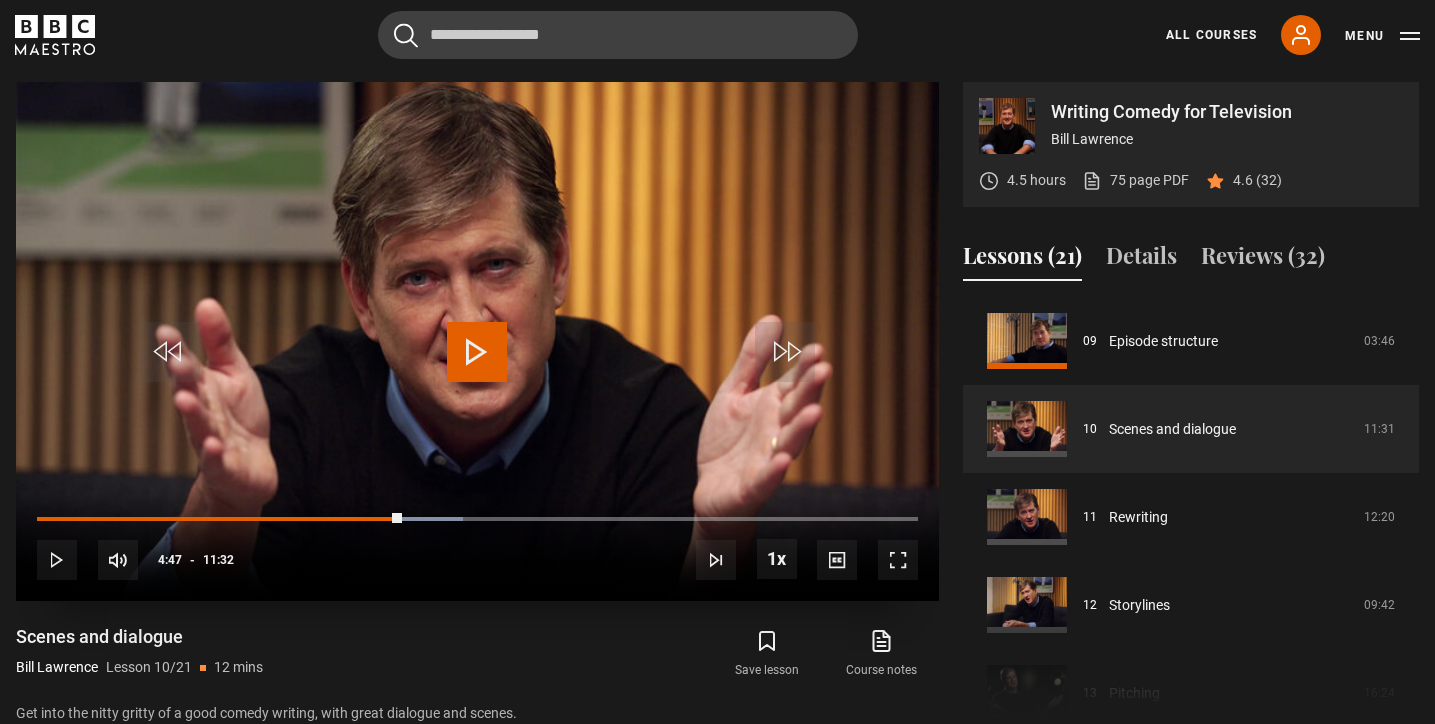 click at bounding box center [477, 352] 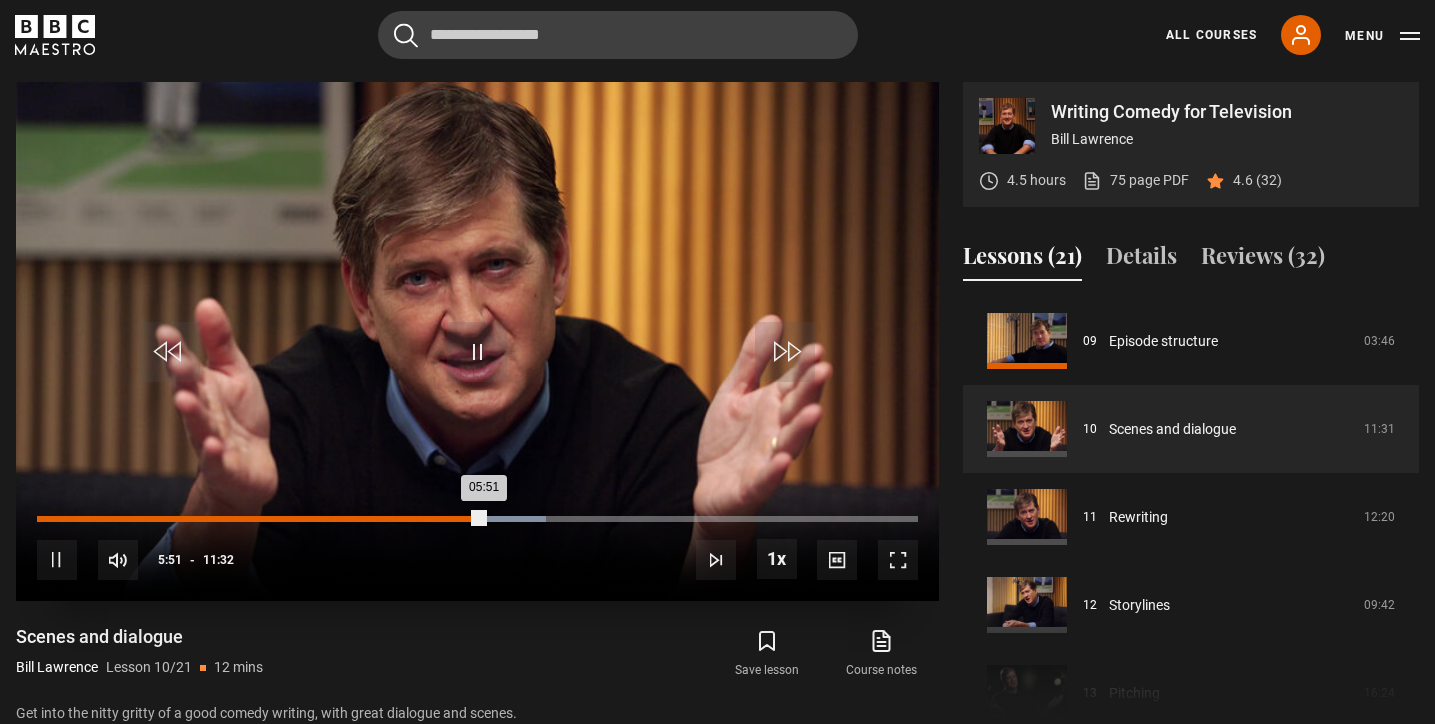 click on "Loaded :  57.79% 05:30 05:51" at bounding box center [477, 519] 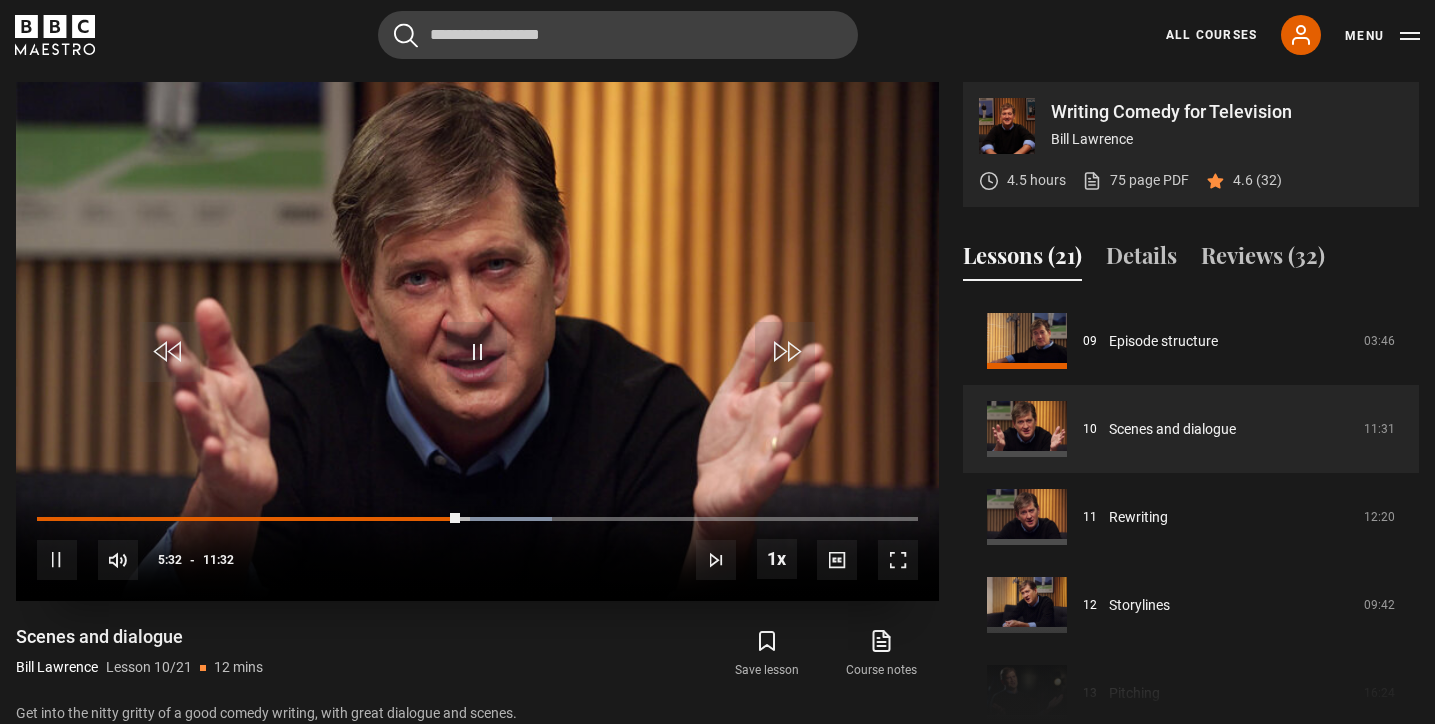 click on "10s Skip Back 10 seconds Pause 10s Skip Forward 10 seconds Loaded :  58.50% 05:22 05:32 Pause Mute Current Time  5:32 - Duration  11:32
[PERSON]
Lesson 10
Scenes and dialogue
1x Playback Rate 2x 1.5x 1x , selected 0.5x Captions captions off , selected English  Captions" at bounding box center (477, 546) 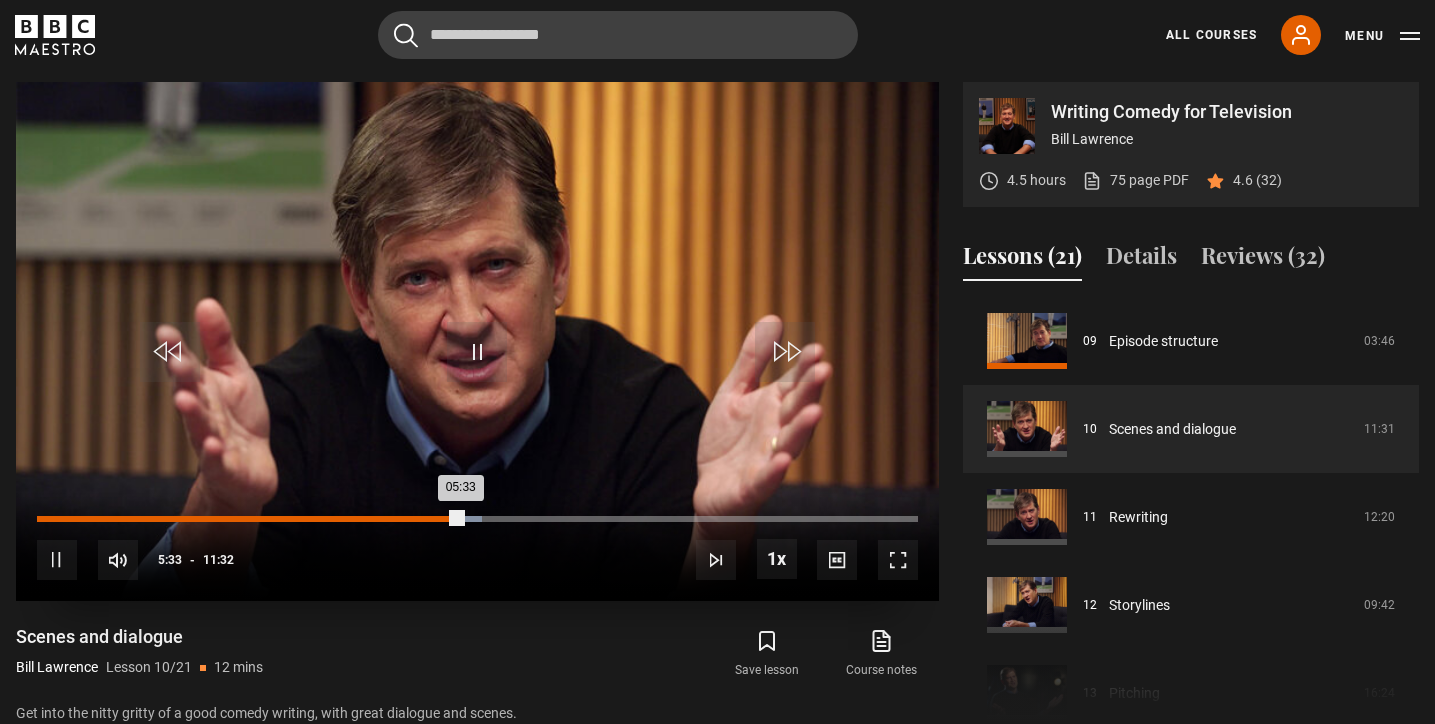 click on "Loaded :  50.53% 05:00 05:33" at bounding box center (477, 519) 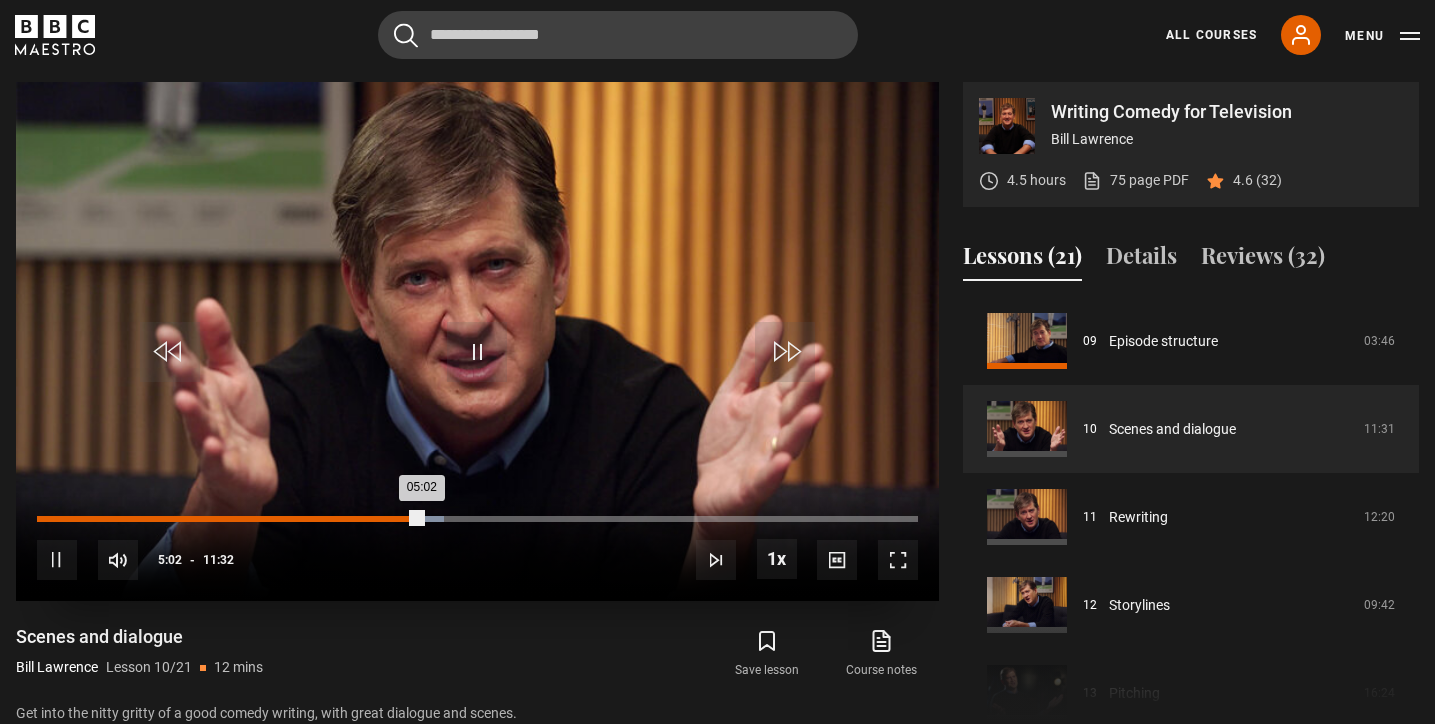 click on "04:34" at bounding box center (388, 519) 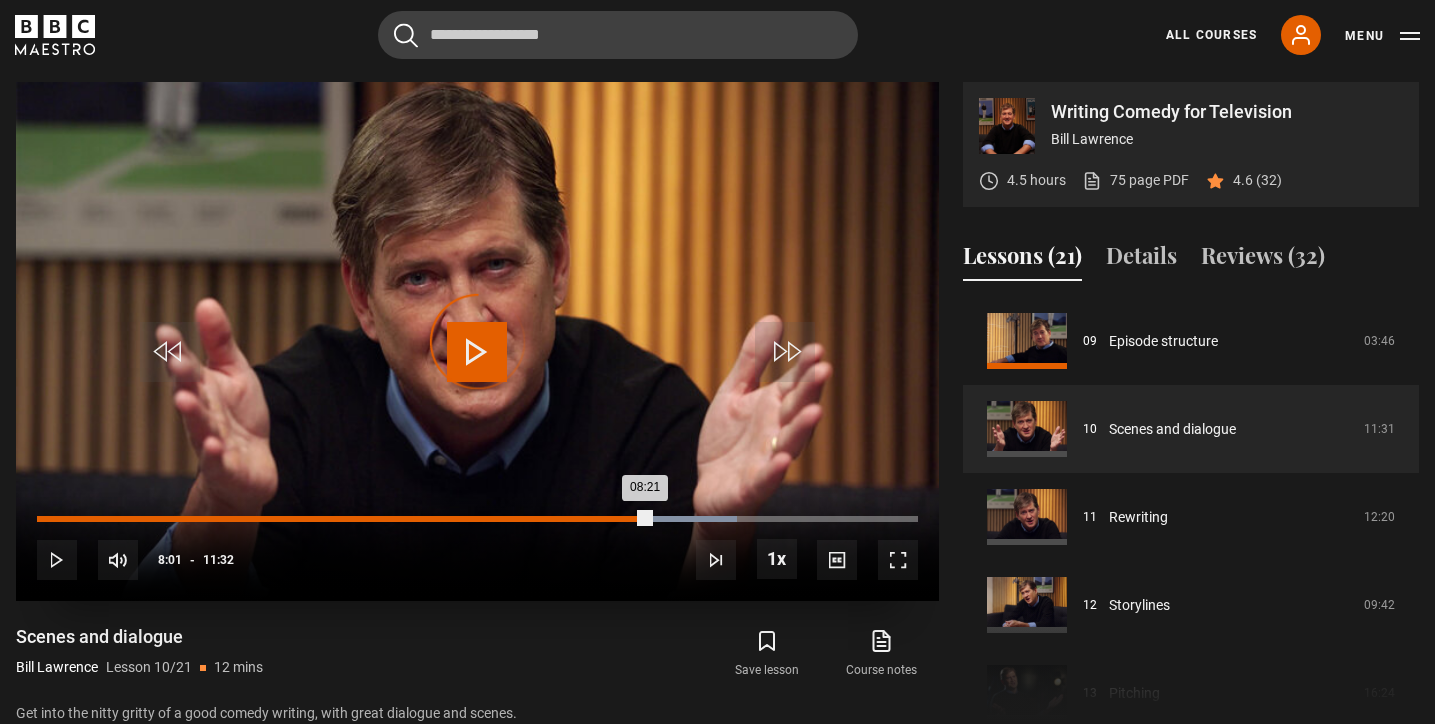 click on "Loaded :  79.43% 08:01 08:21" at bounding box center (477, 519) 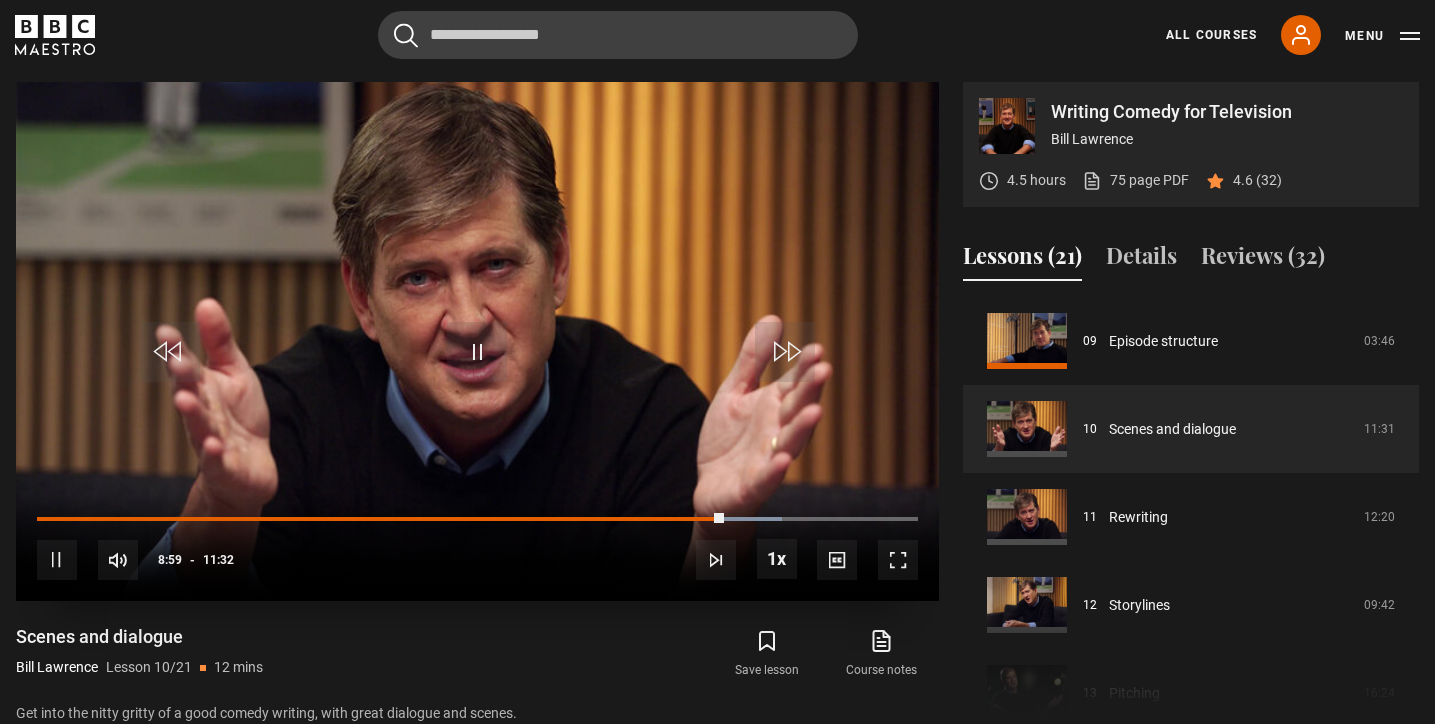 click at bounding box center [477, 352] 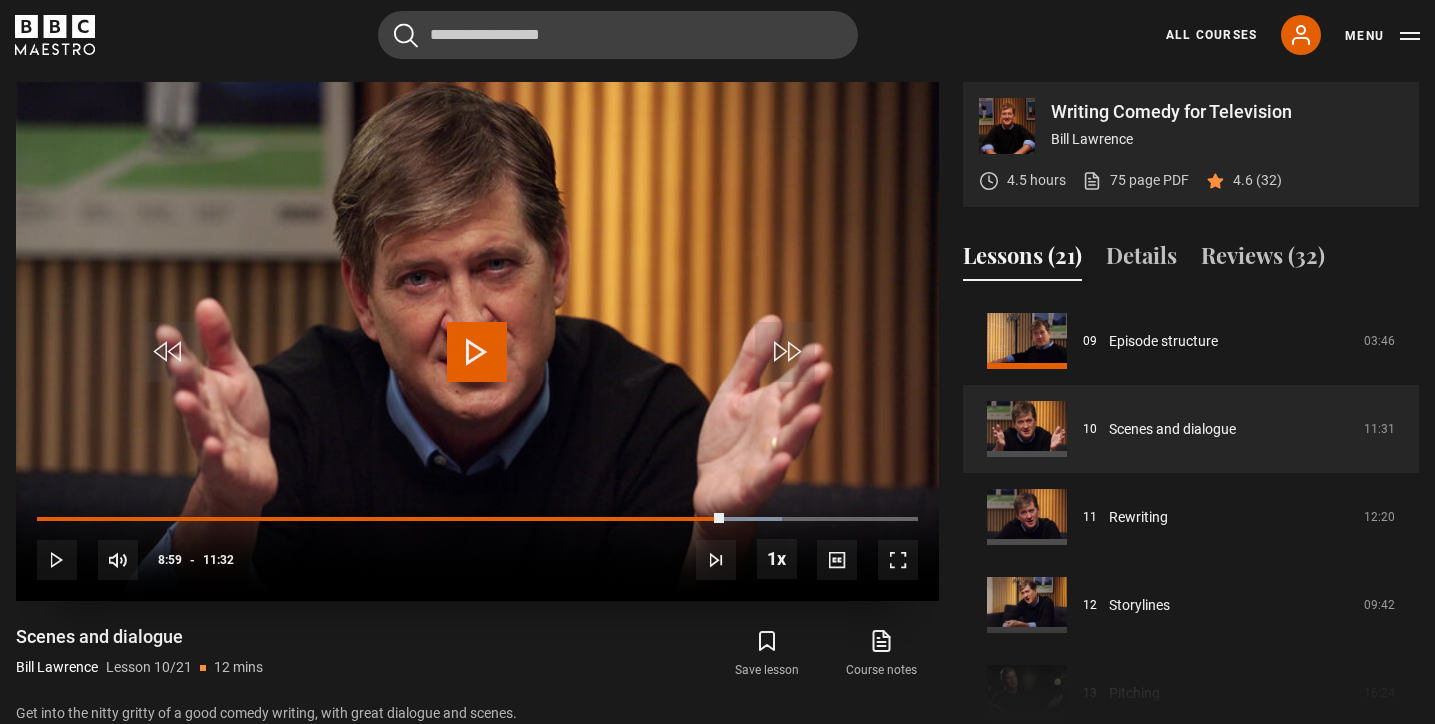 click at bounding box center (477, 352) 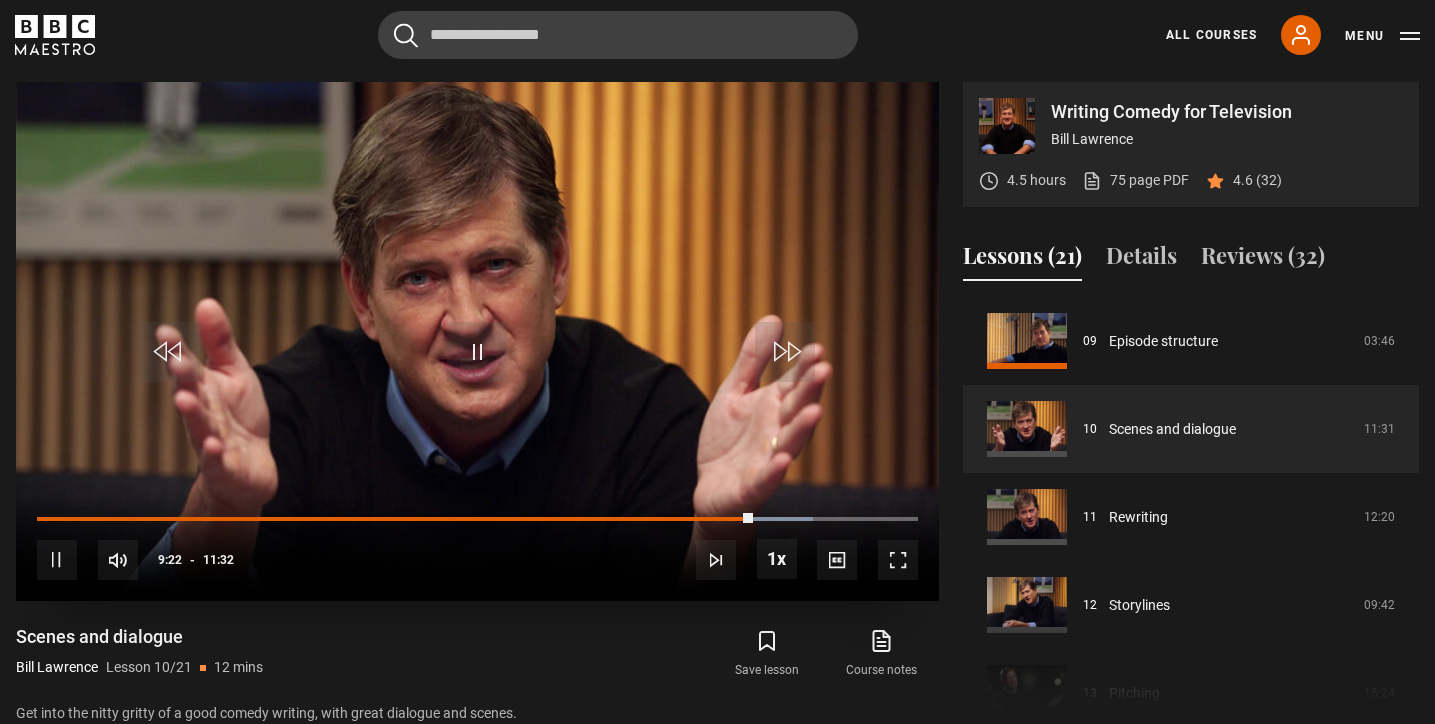 click at bounding box center (477, 352) 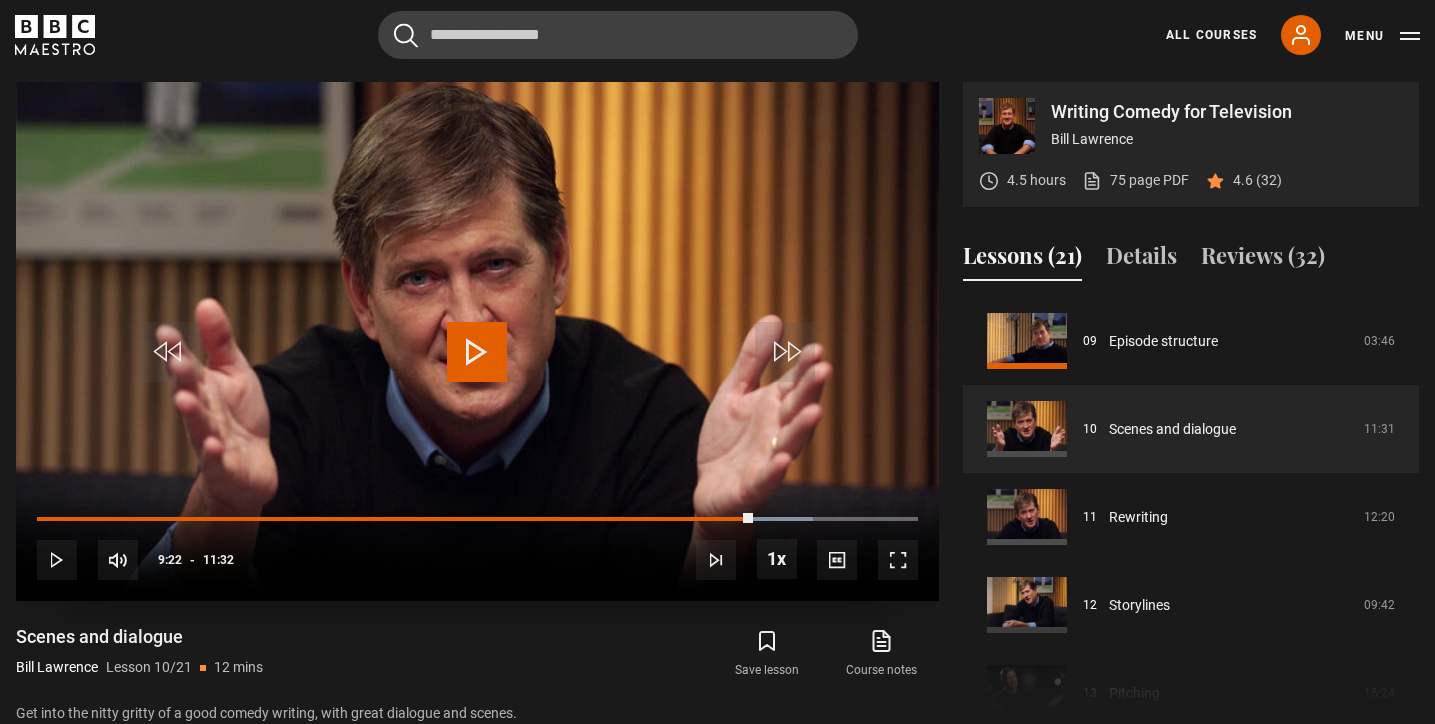 click at bounding box center (477, 352) 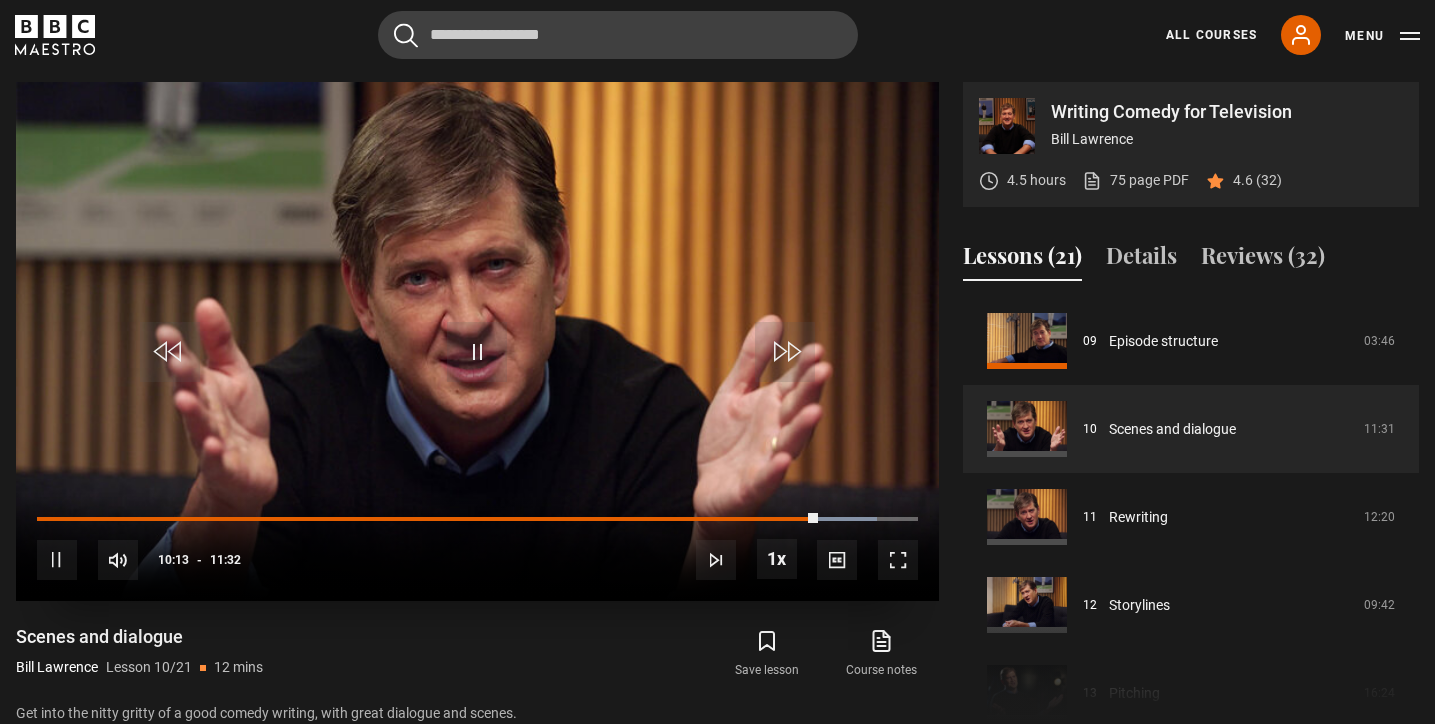 click at bounding box center [57, 560] 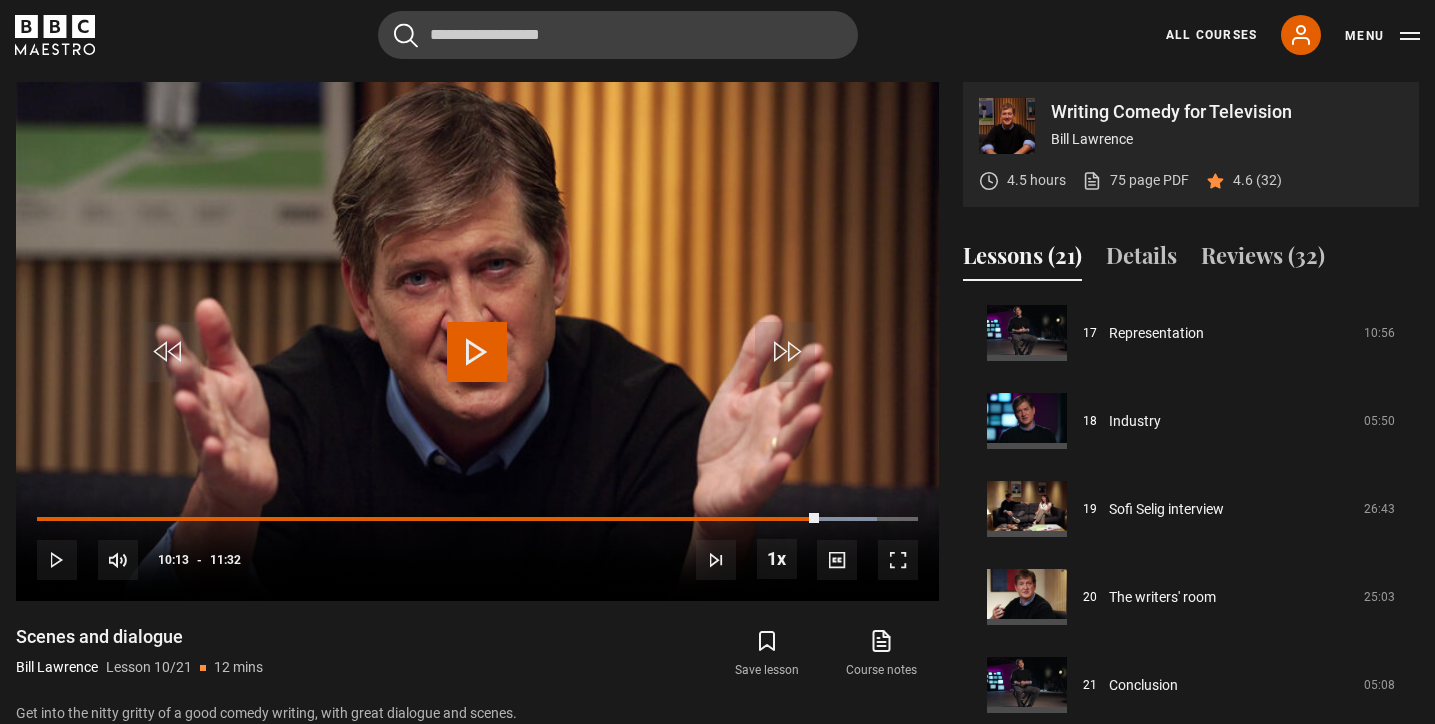 scroll, scrollTop: 1504, scrollLeft: 0, axis: vertical 